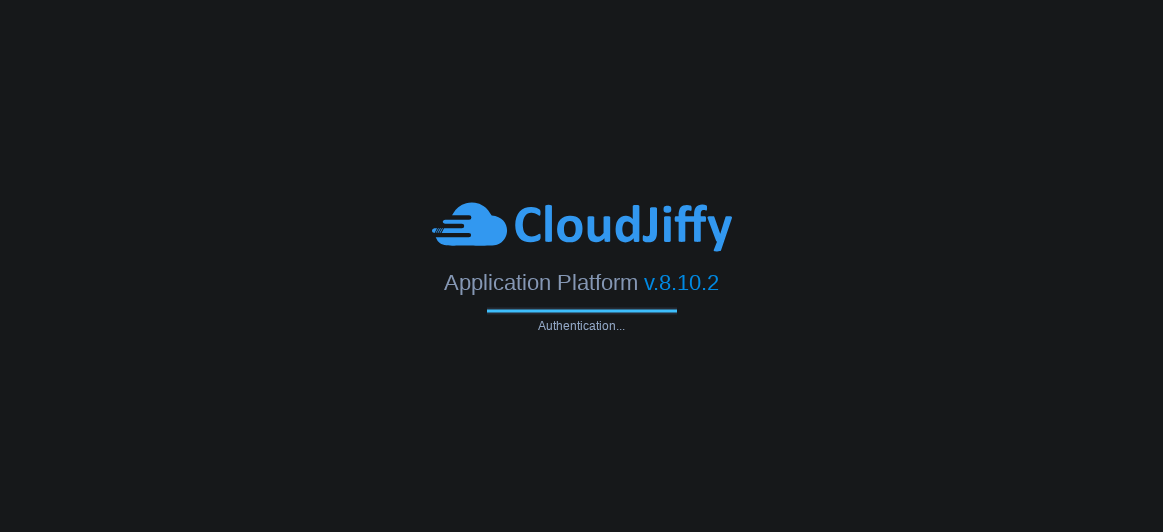 scroll, scrollTop: 0, scrollLeft: 0, axis: both 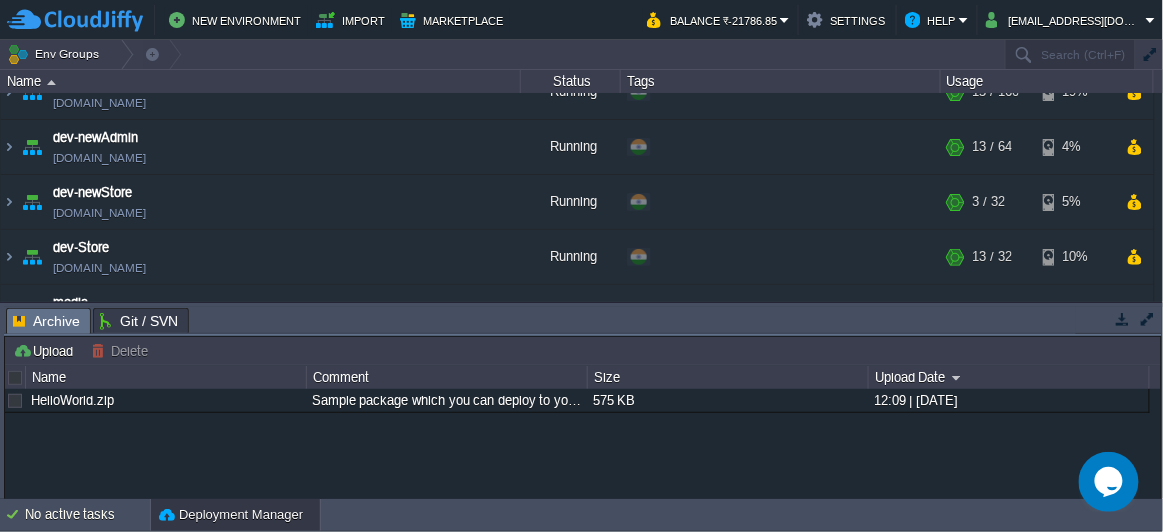 click on "bmm-websites [DOMAIN_NAME] Running                                 + Add to Env Group                                                                                                                                                            RAM                 19%                                         CPU                 13%                             50 / 256                    9%       dev-Admin [DOMAIN_NAME] Running                                 + Add to Env Group                                                                                                                                                            RAM                 8%                                         CPU                 1%                             3 / 32                    7%       Dev-DB [DOMAIN_NAME] Running                                 + Add to Env Group" at bounding box center [577, 395] 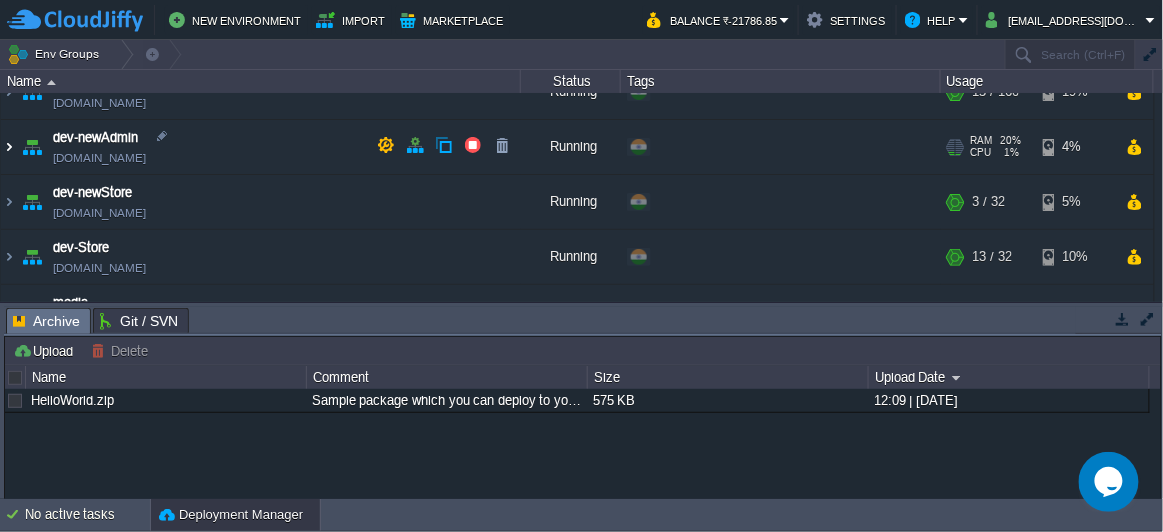 click at bounding box center (9, 147) 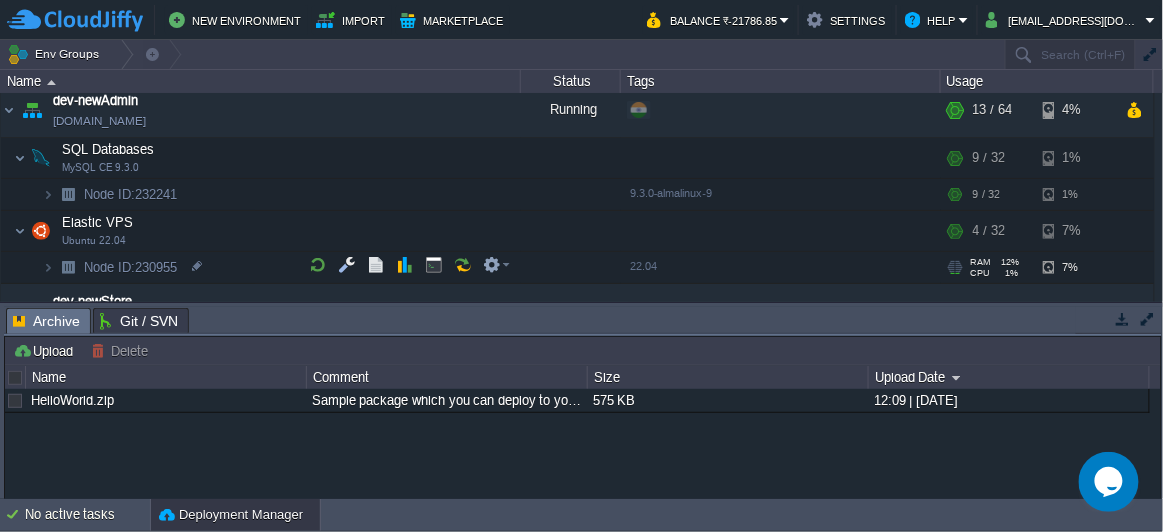 scroll, scrollTop: 178, scrollLeft: 0, axis: vertical 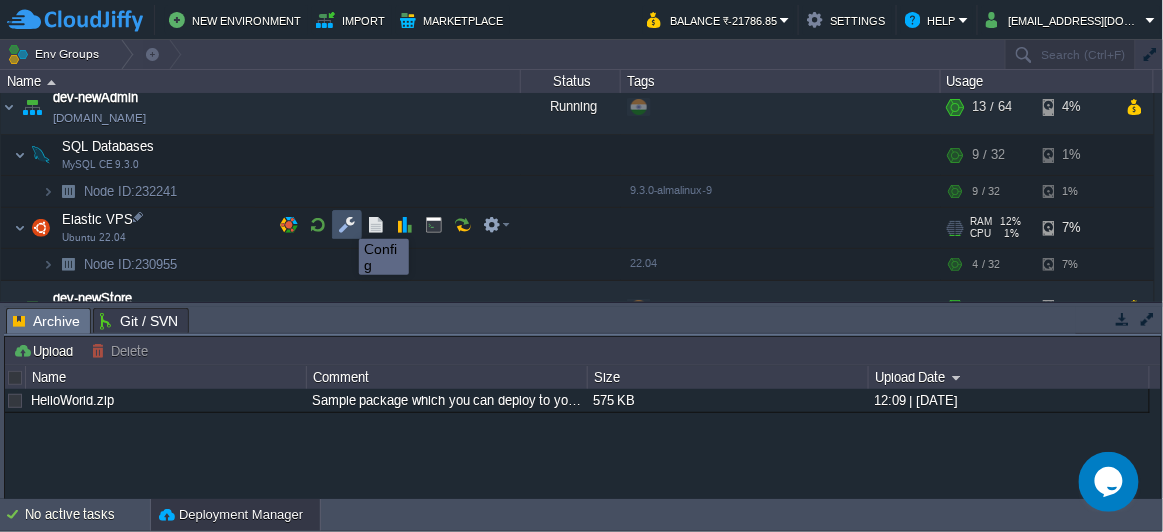 click at bounding box center (347, 225) 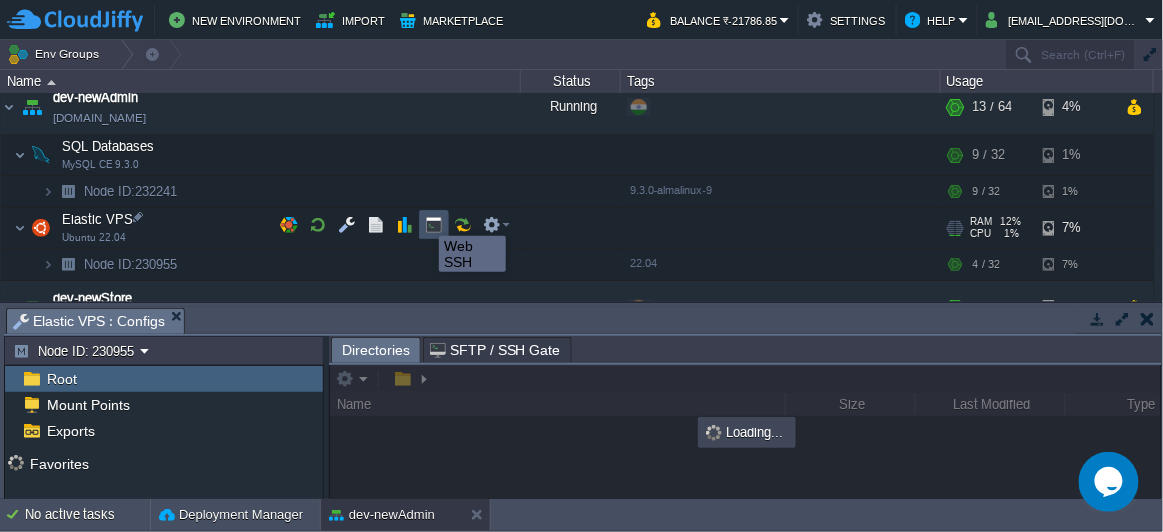 click at bounding box center [434, 225] 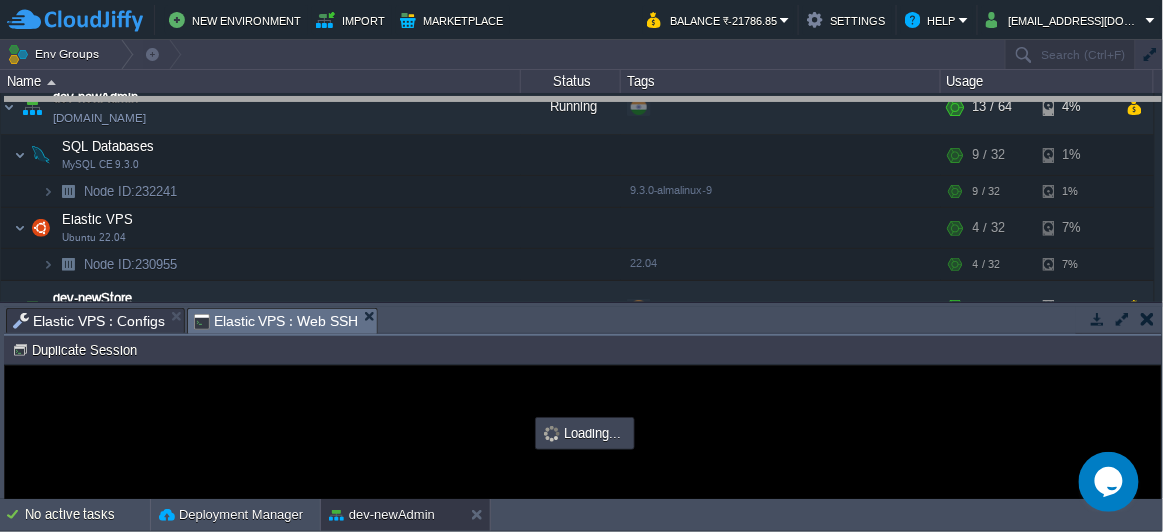drag, startPoint x: 484, startPoint y: 332, endPoint x: 466, endPoint y: 122, distance: 210.77002 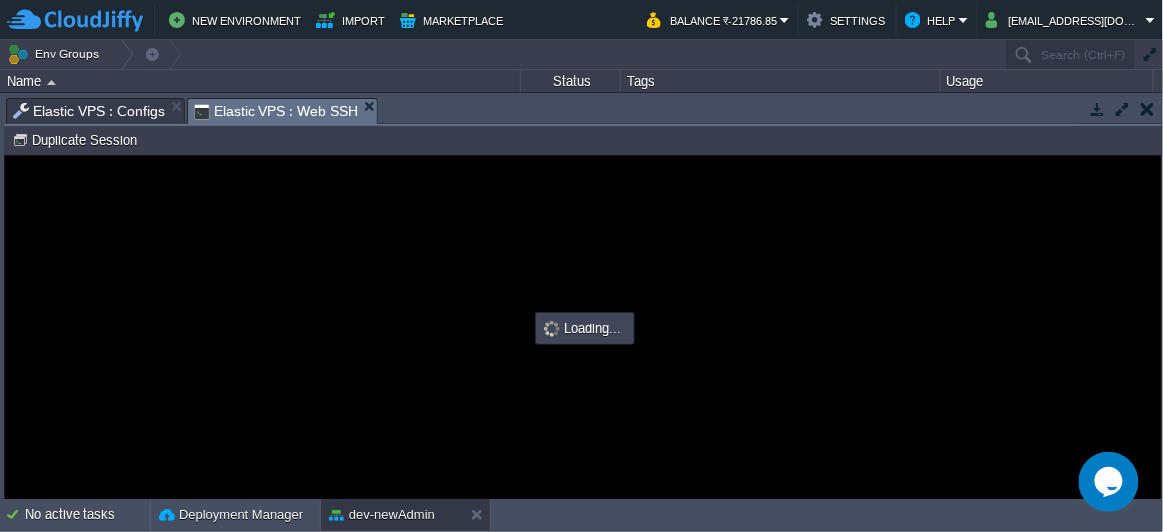 scroll, scrollTop: 0, scrollLeft: 0, axis: both 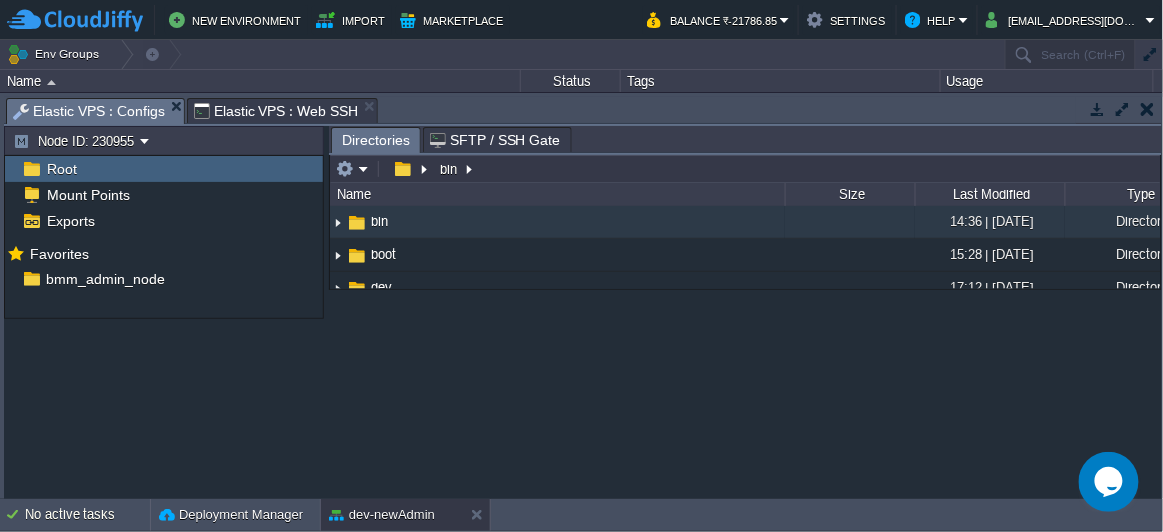 click on "Elastic VPS : Configs" at bounding box center (89, 111) 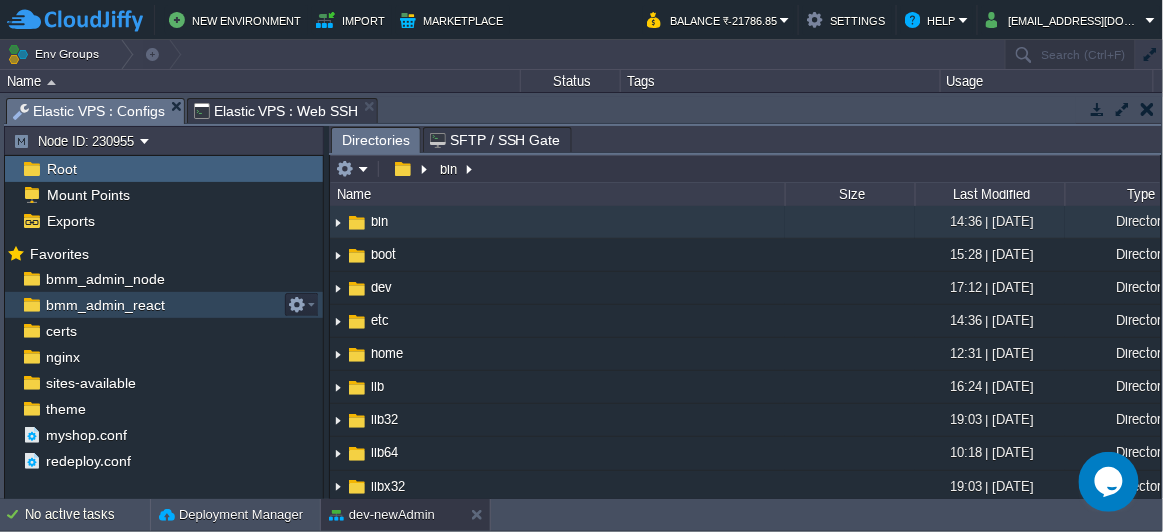 click on "bmm_admin_react" at bounding box center (105, 305) 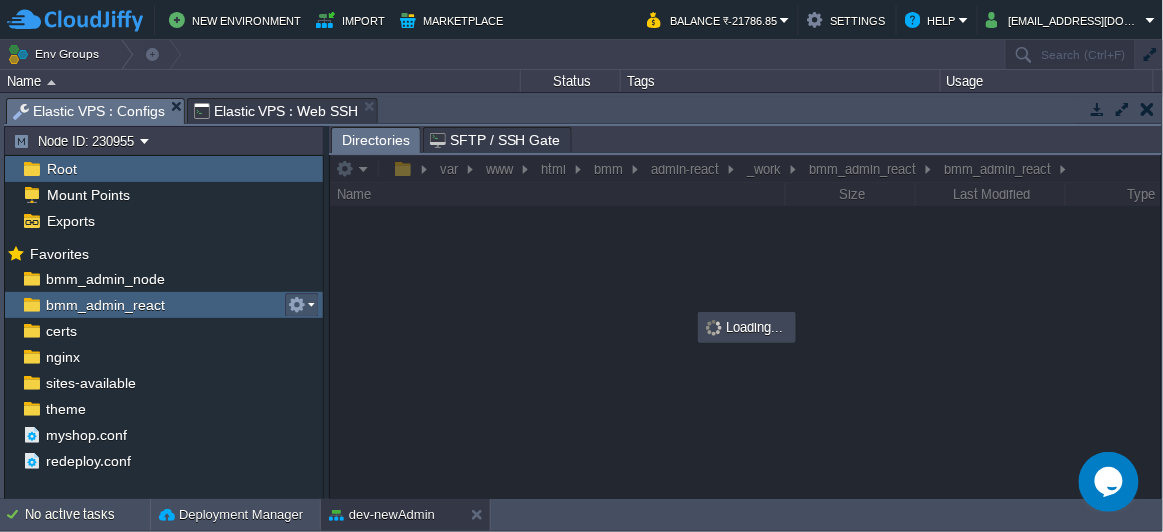 click at bounding box center [297, 305] 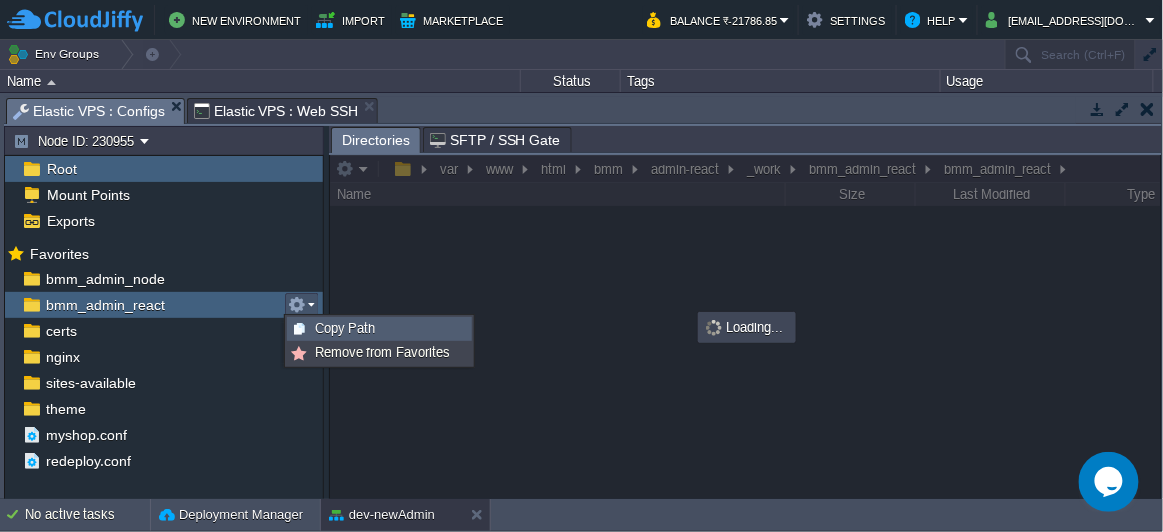 click on "Copy Path" at bounding box center (345, 328) 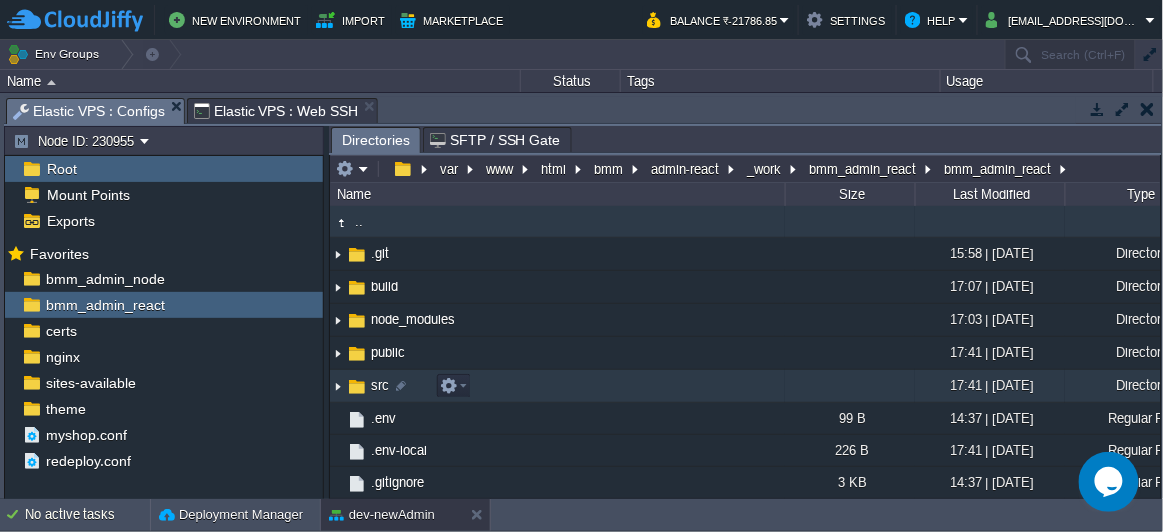 click at bounding box center (338, 386) 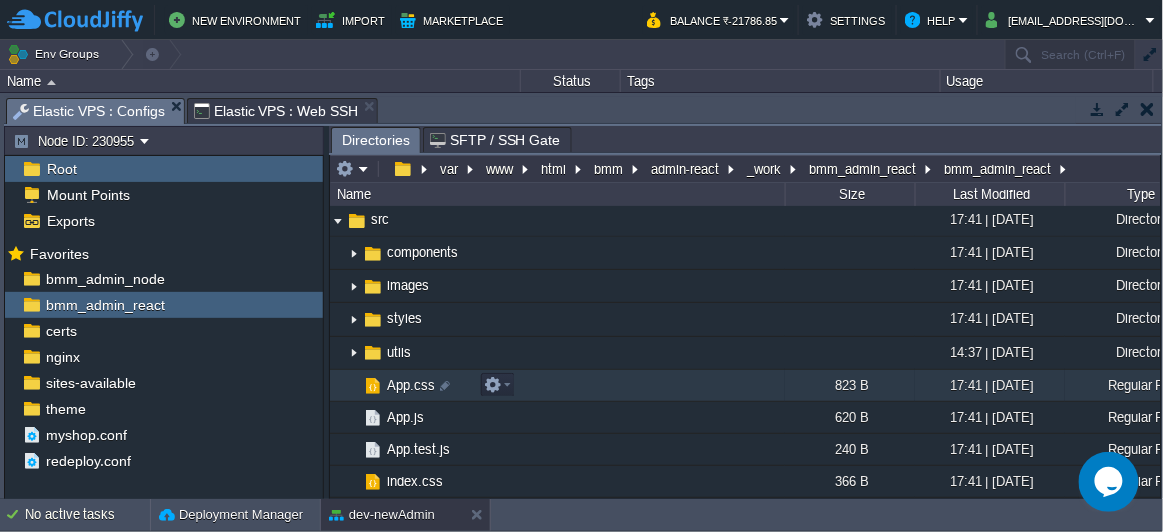 scroll, scrollTop: 173, scrollLeft: 0, axis: vertical 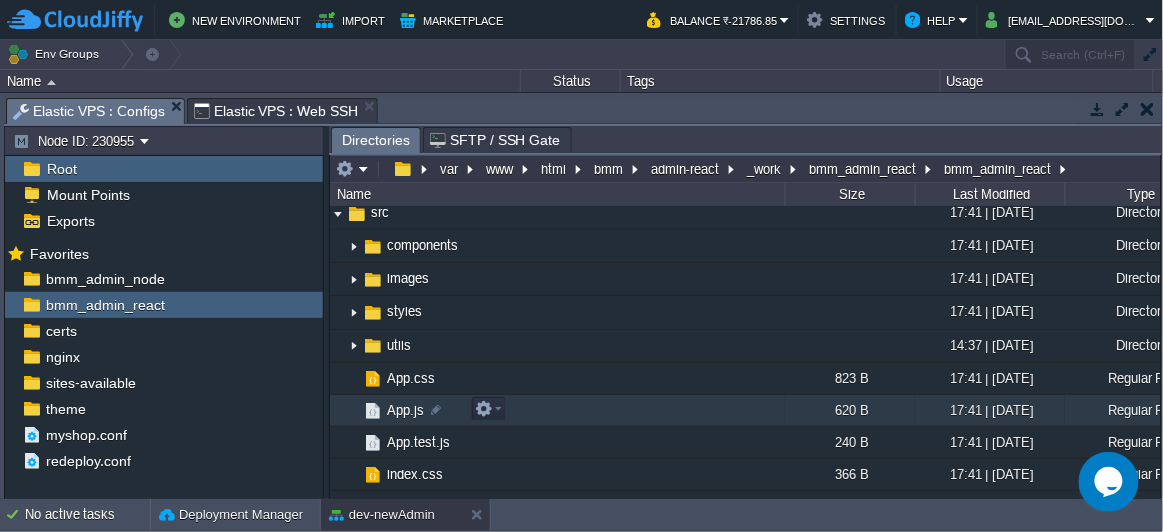 click on "App.js" at bounding box center [405, 410] 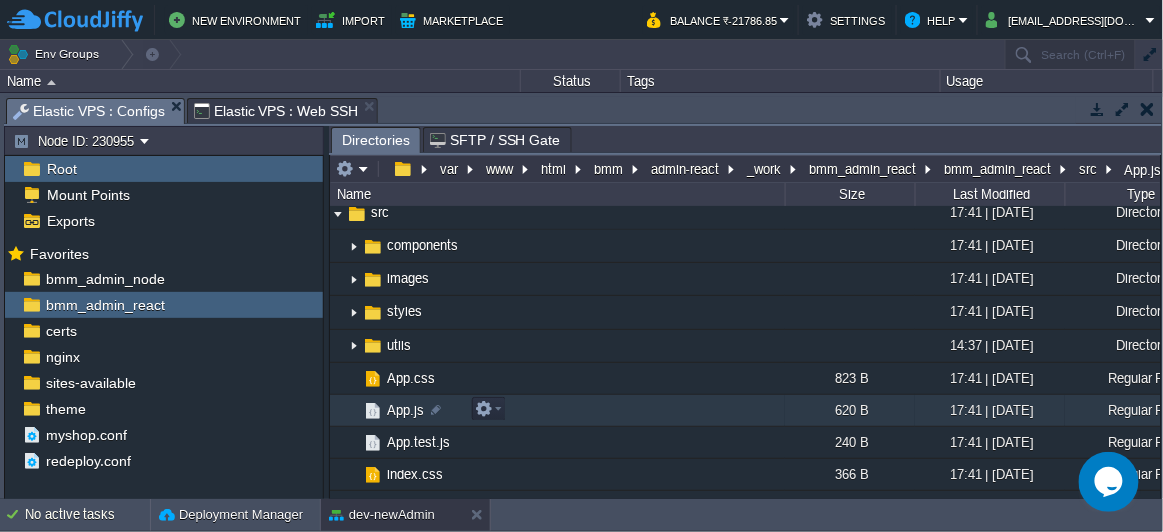 click on "App.js" at bounding box center [405, 410] 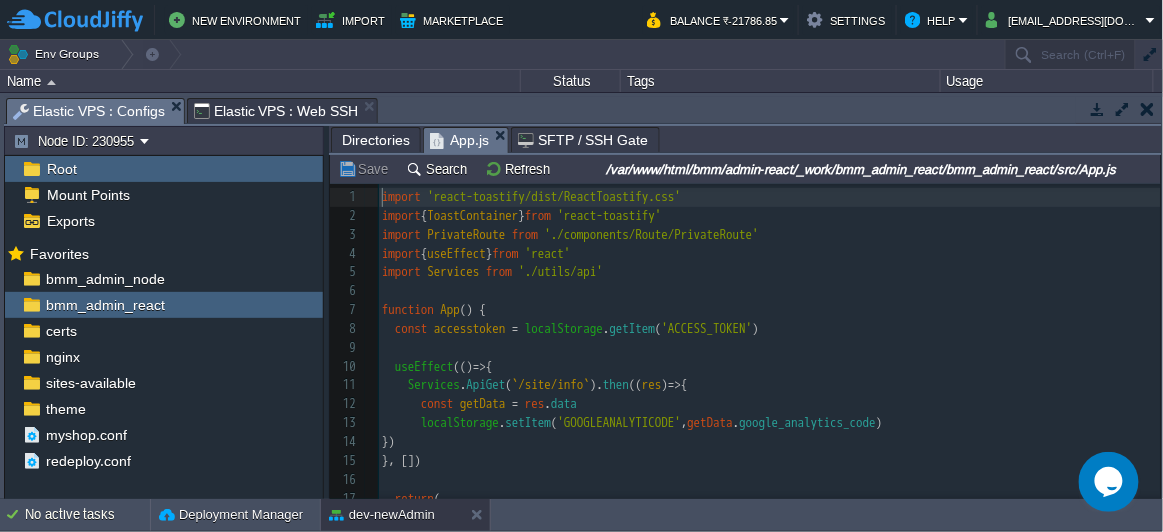 scroll, scrollTop: 6, scrollLeft: 0, axis: vertical 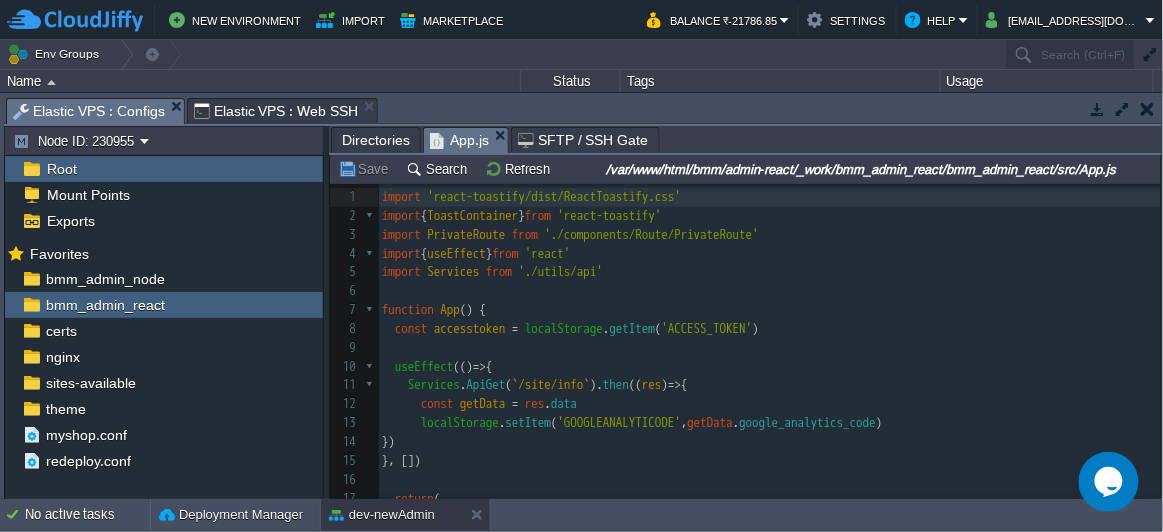 click on "25   1 import   'react-toastify/dist/ReactToastify.css' 2 import  {  ToastContainer  }  from   'react-toastify' 3 import   PrivateRoute   from   './components/Route/PrivateRoute' 4 import  {  useEffect  }  from   'react' 5 import   Services   from   './utils/api' 6 ​ 7 function   App () { 8    const   accesstoken   =   localStorage . getItem ( 'ACCESS_TOKEN' ) 9 ​ 10    useEffect (()  =>  { 11      Services . ApiGet ( `/site/info` ). then (( res )  =>  { 12        const   getData   =   res . data 13        localStorage . setItem ( 'GOOGLEANALYTICODE' ,  getData . google_analytics_code ) 14     }) 15   }, []) 16 ​ 17    return  ( 18      < div   className = 'App' > 19        < ToastContainer   /> 20        < PrivateRoute   /> 21      < /div> 22   ) 23 } 24 ​ 25 export   default   App" at bounding box center (769, 423) 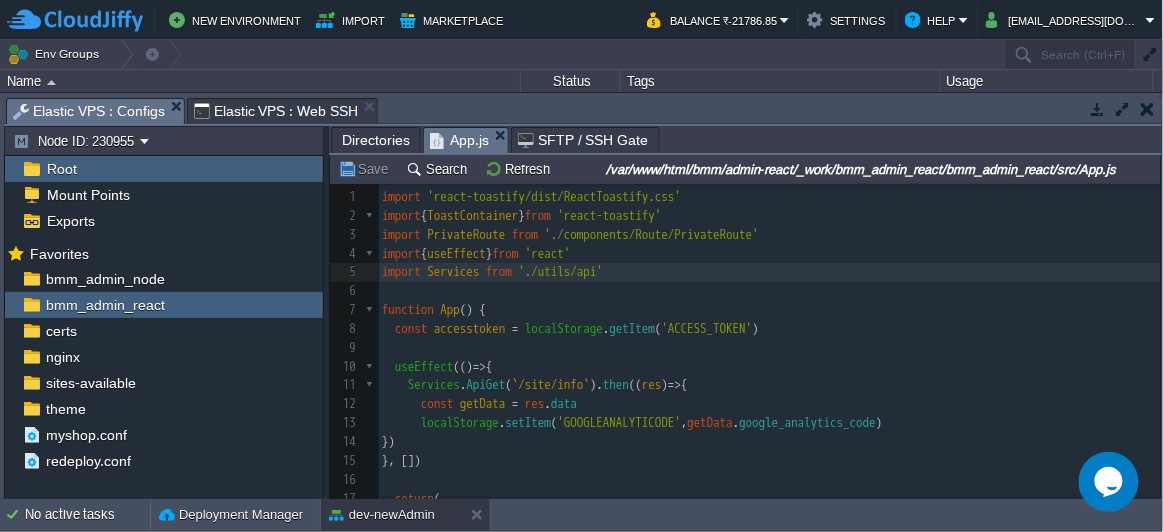 type on "{" 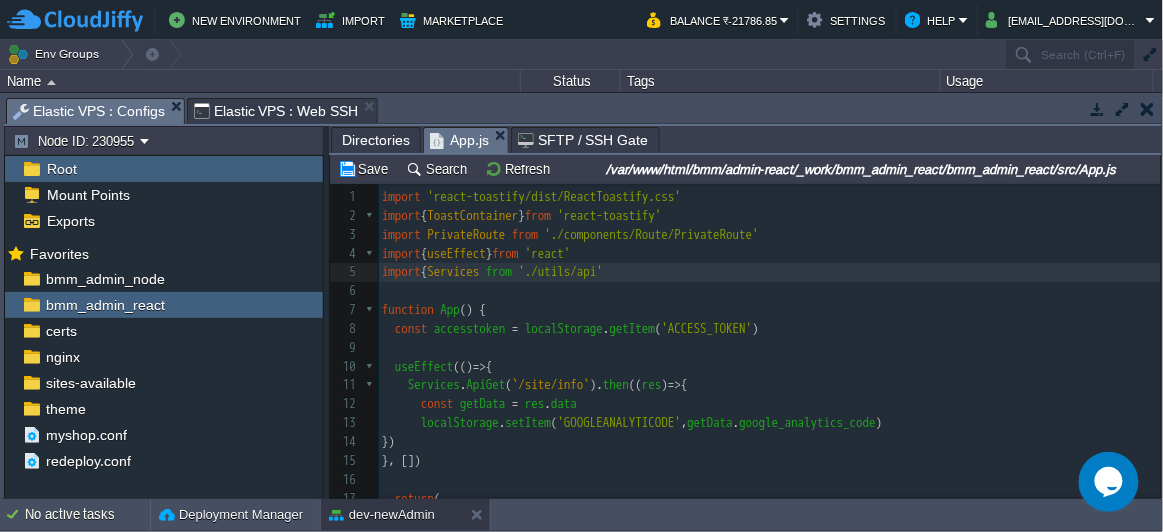 type on "}" 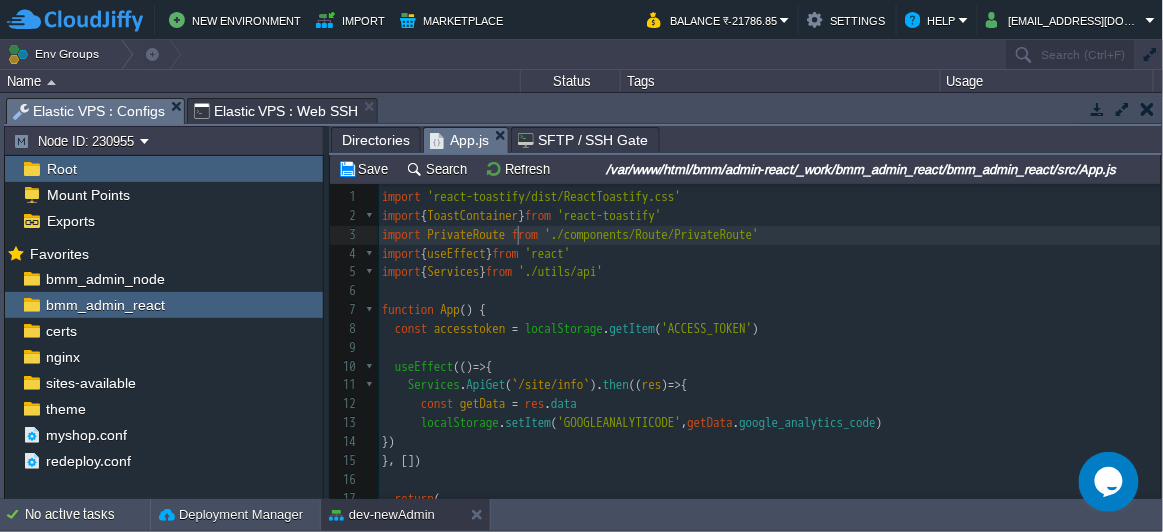 type on "}" 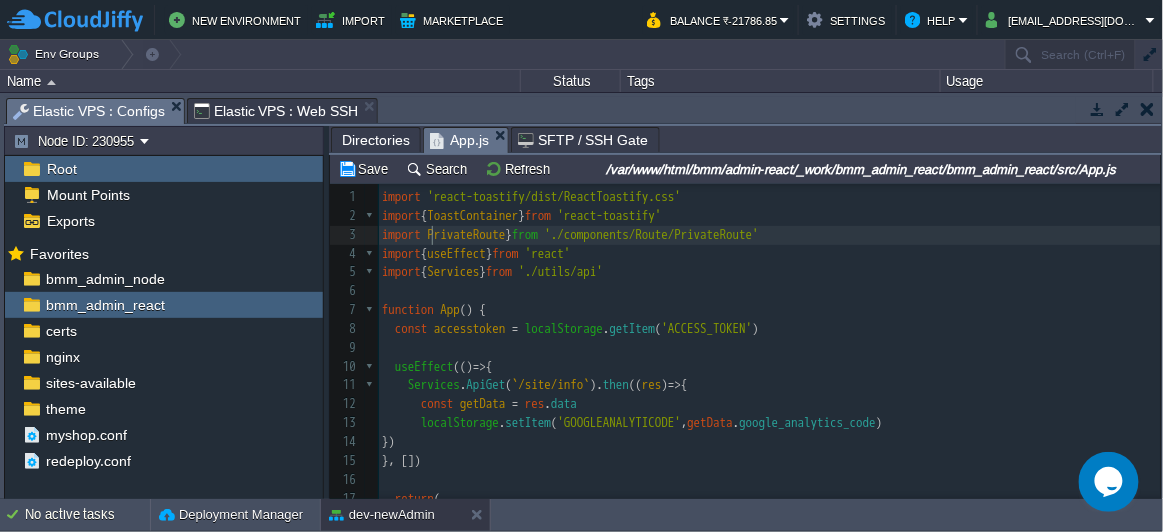 type on "{" 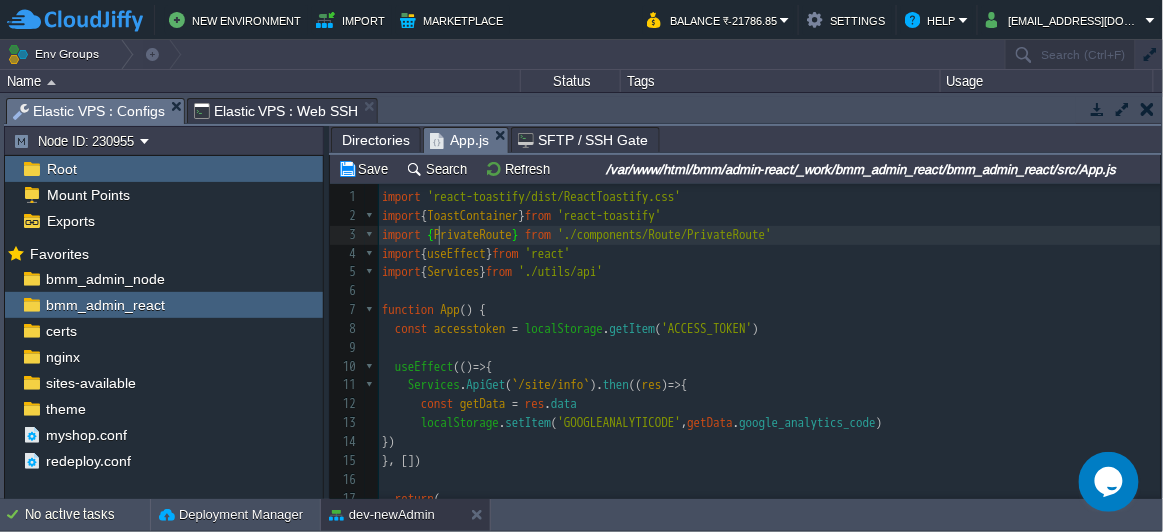 type 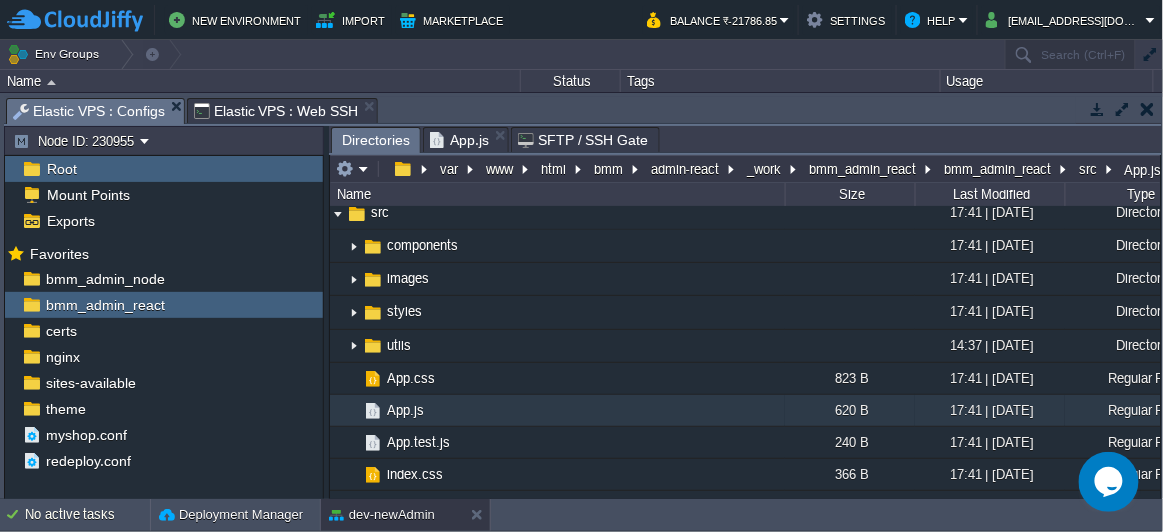 click on "Directories" at bounding box center [376, 140] 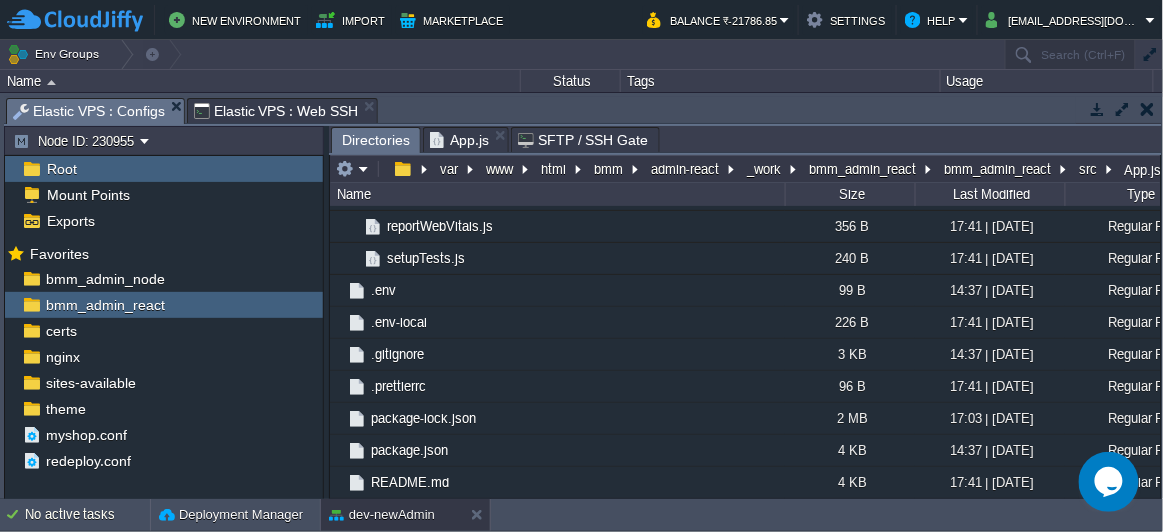scroll, scrollTop: 0, scrollLeft: 0, axis: both 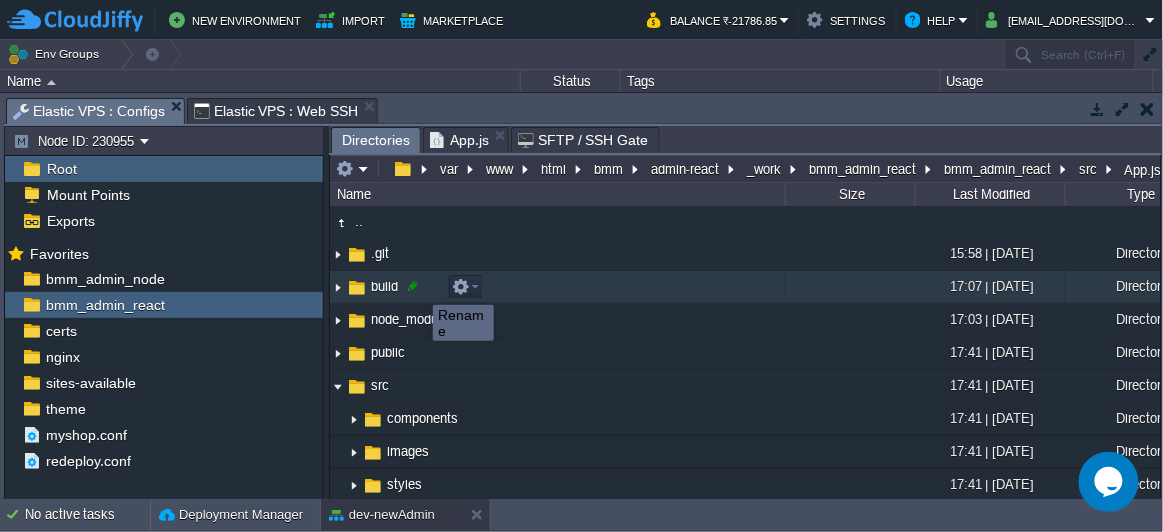 click at bounding box center [413, 286] 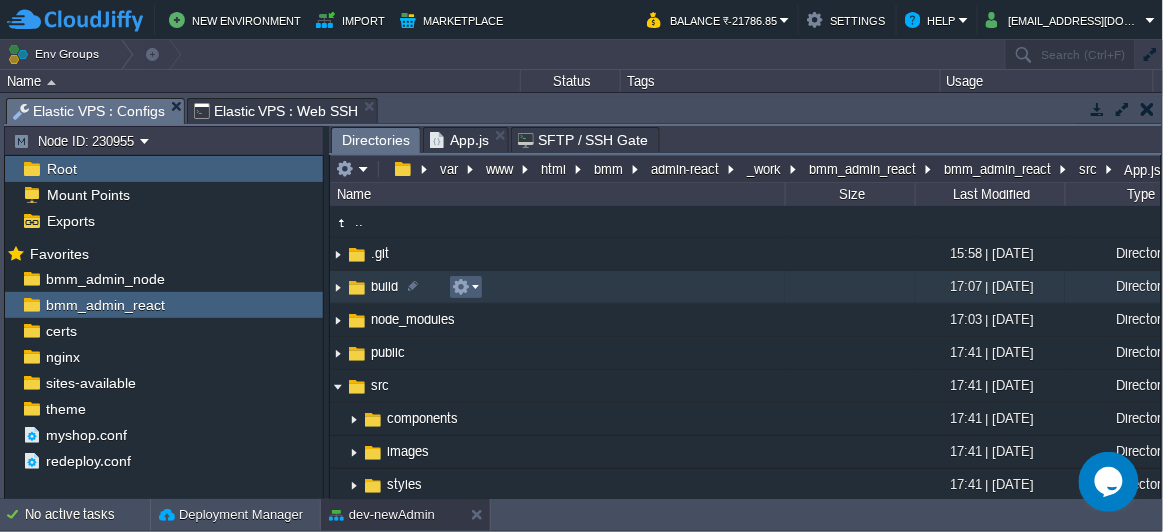 click at bounding box center (465, 287) 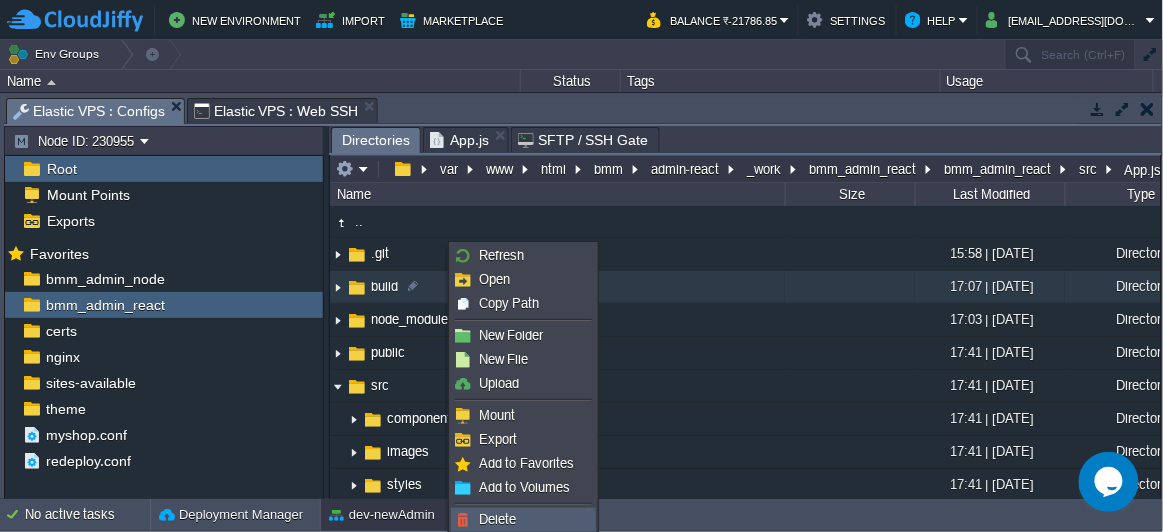 click on "Delete" at bounding box center (497, 519) 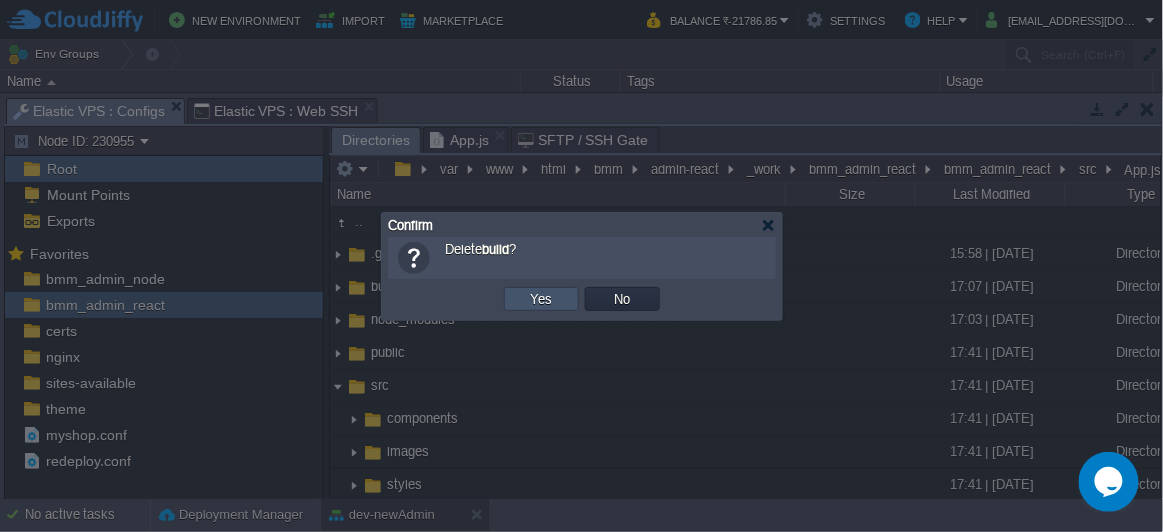 click on "Yes" at bounding box center [542, 299] 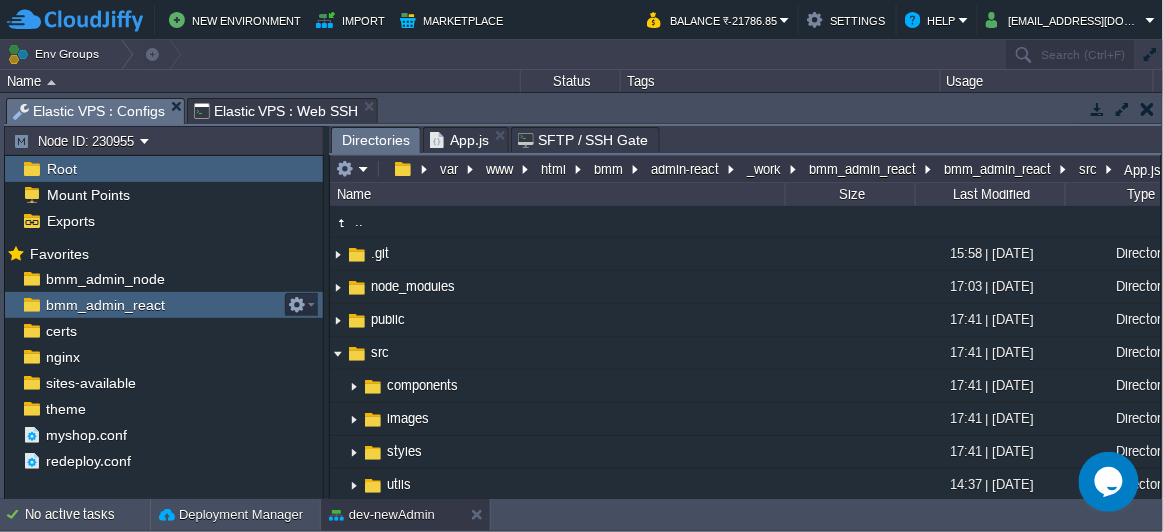 click on "bmm_admin_react" at bounding box center [164, 305] 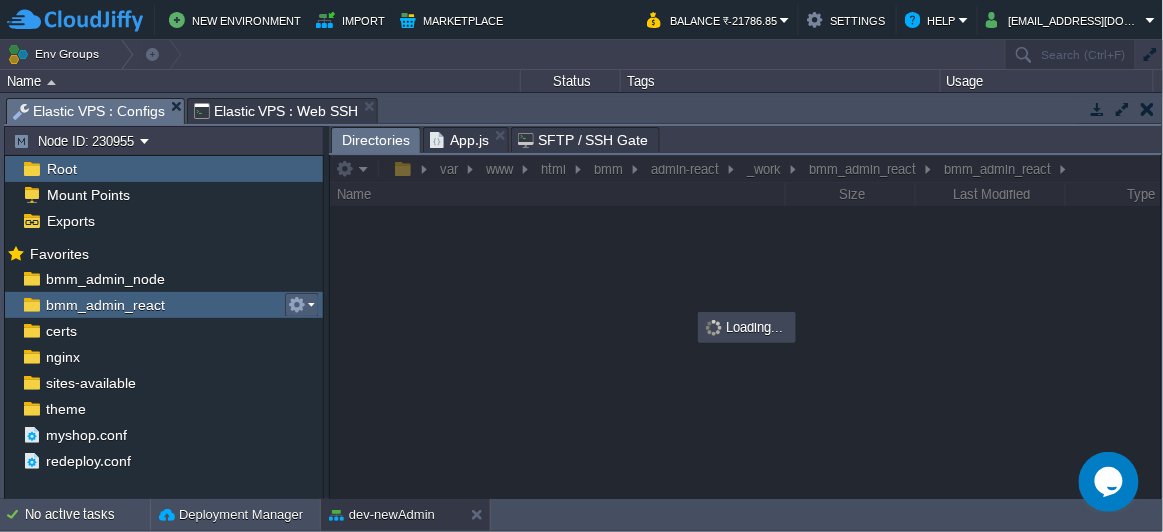 click at bounding box center [301, 305] 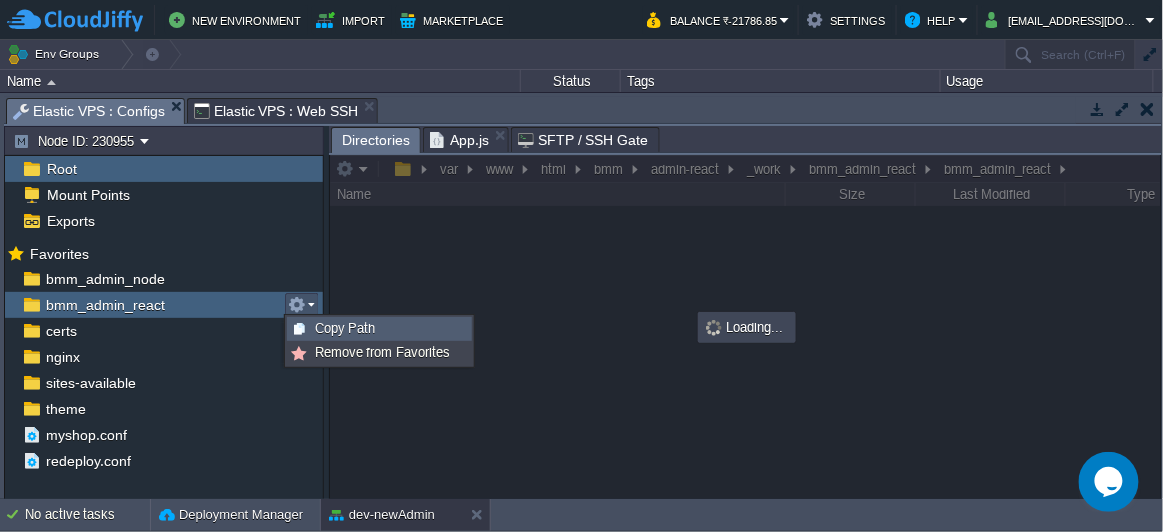 click on "Copy Path" at bounding box center (345, 328) 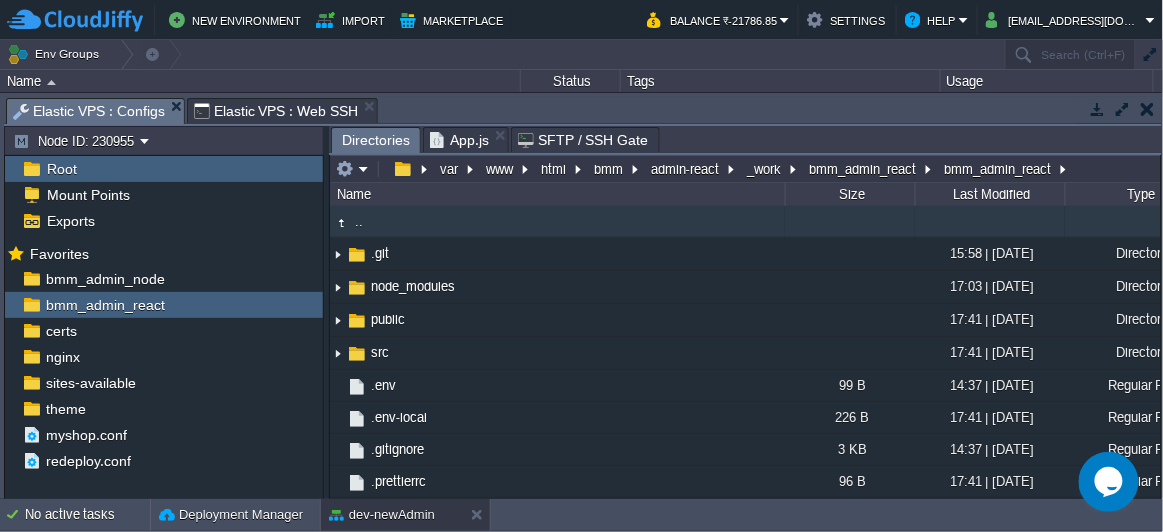 type on "#000000" 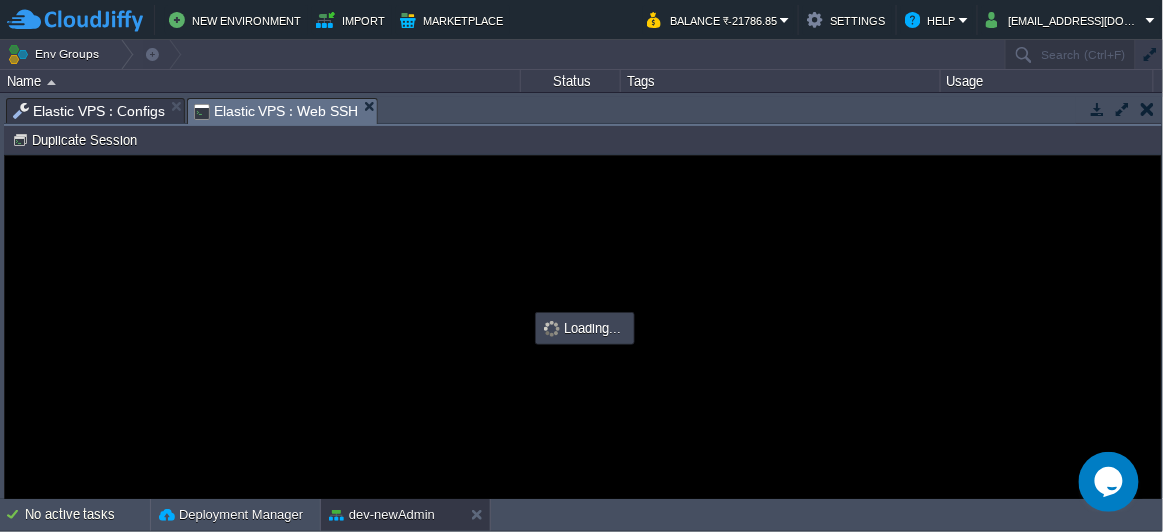 click on "Elastic VPS : Web SSH" at bounding box center (276, 111) 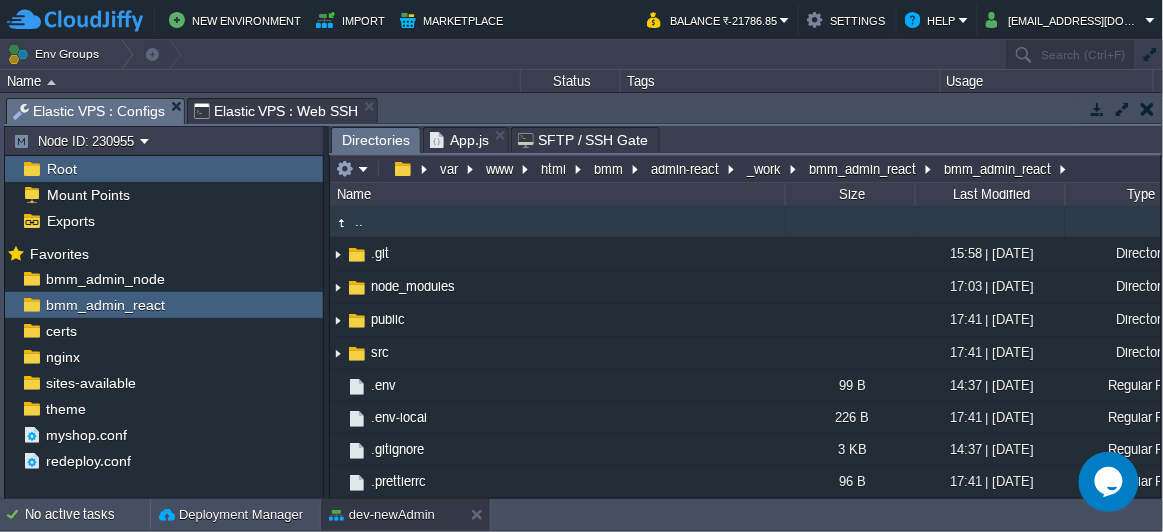 click on "Elastic VPS : Configs" at bounding box center (89, 111) 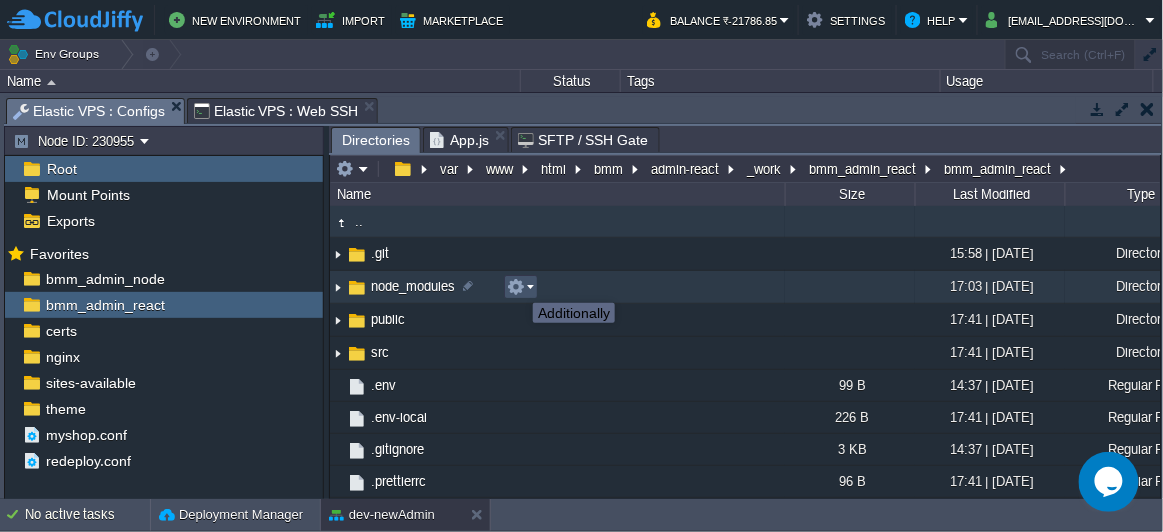 click at bounding box center (516, 287) 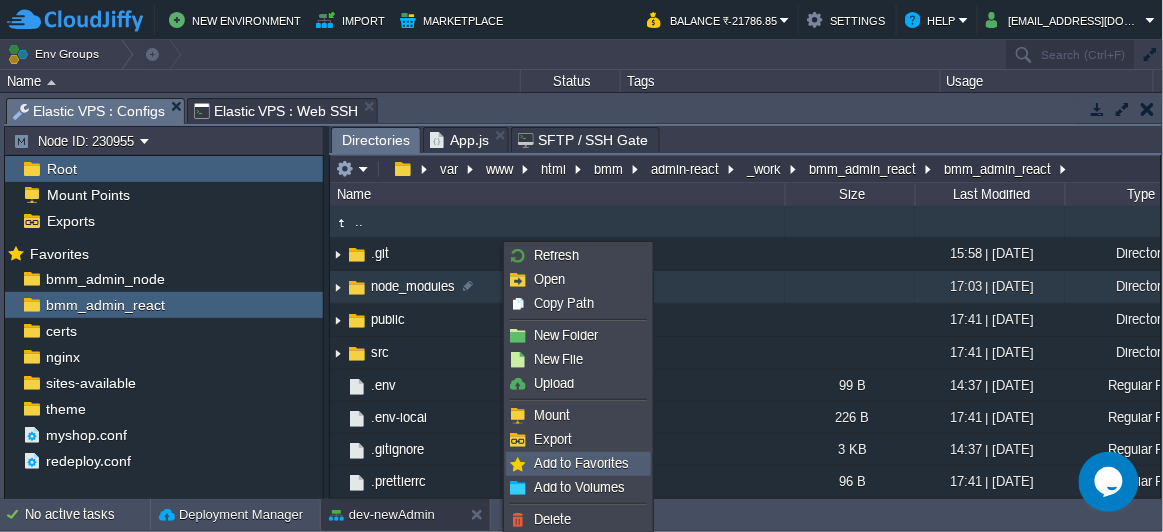 click on "Add to Favorites" at bounding box center (581, 463) 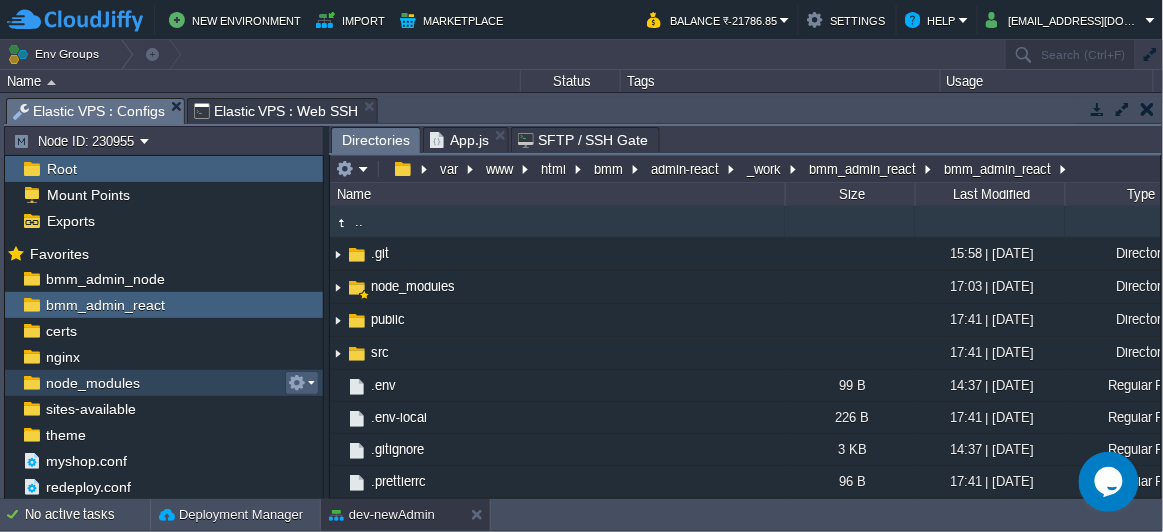 click at bounding box center [301, 383] 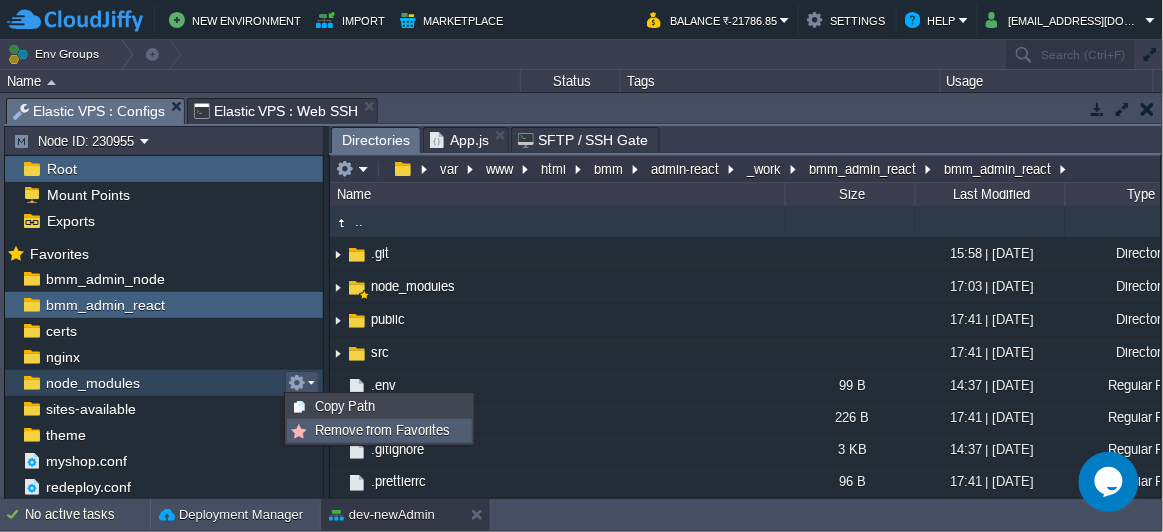 click on "Remove from Favorites" at bounding box center [382, 430] 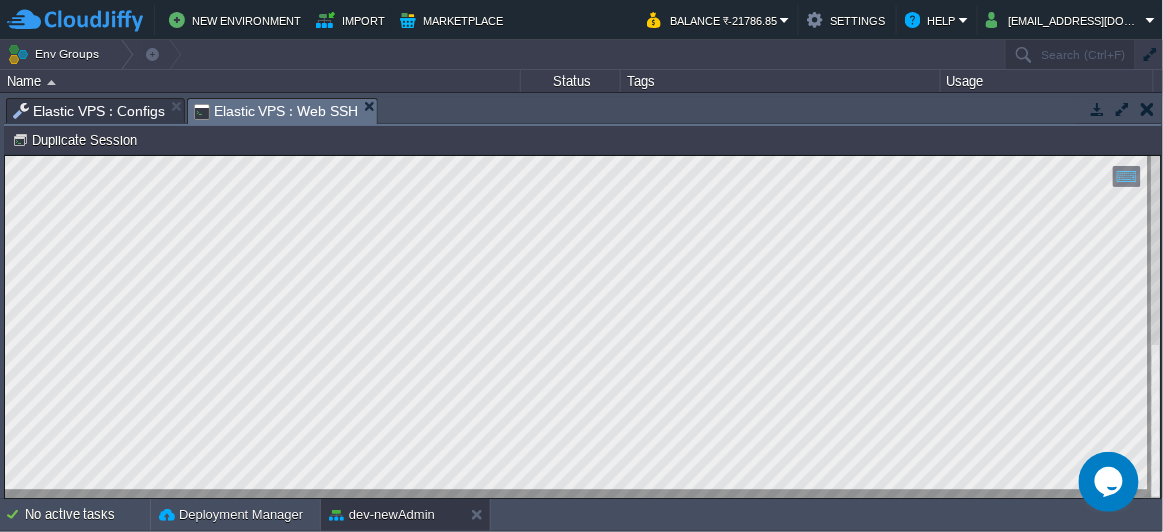 click on "Elastic VPS : Web SSH" at bounding box center (276, 111) 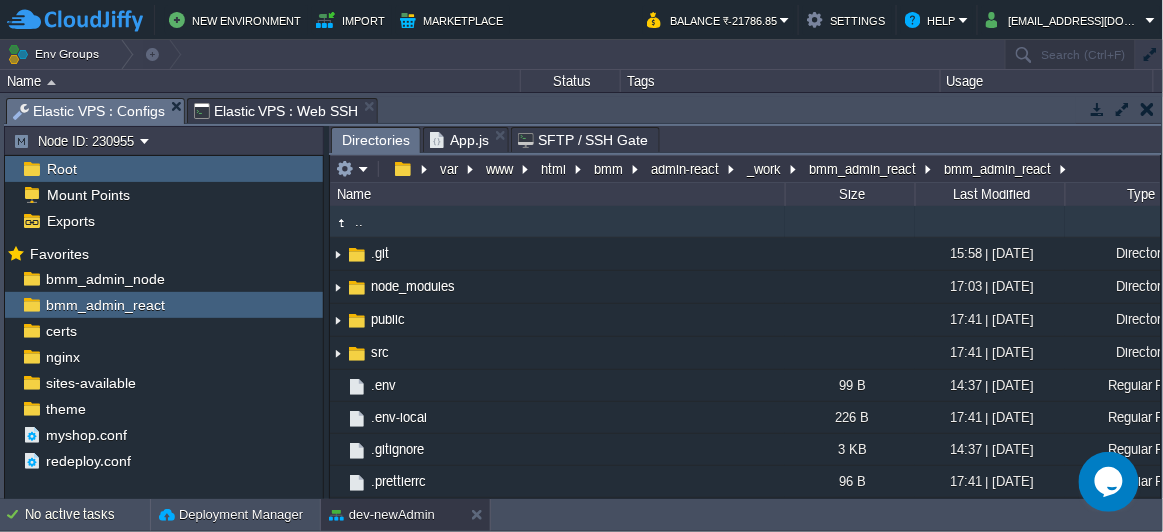 click on "Elastic VPS : Configs" at bounding box center (89, 111) 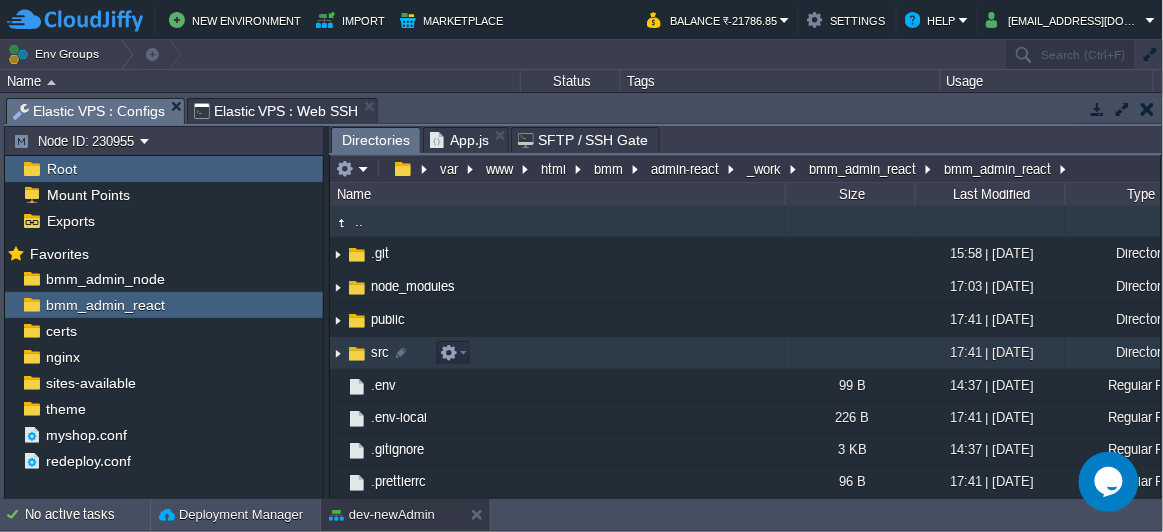click at bounding box center [338, 353] 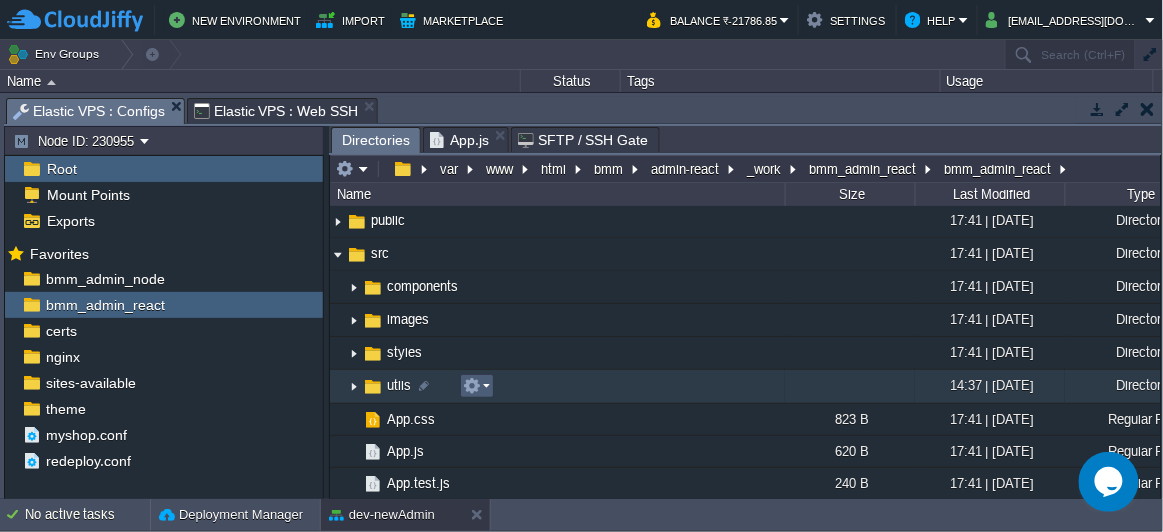 scroll, scrollTop: 101, scrollLeft: 0, axis: vertical 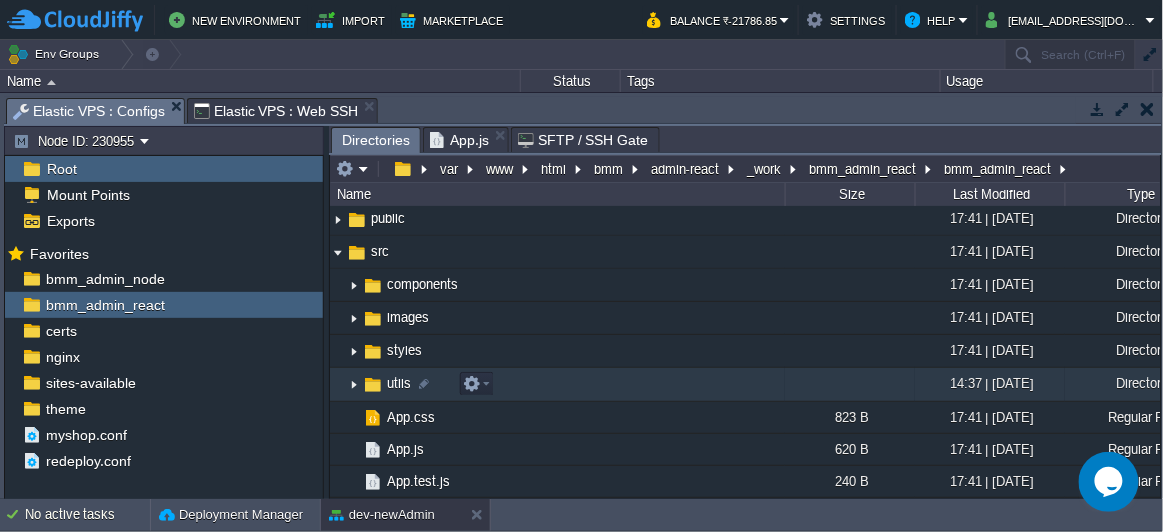 click at bounding box center [354, 385] 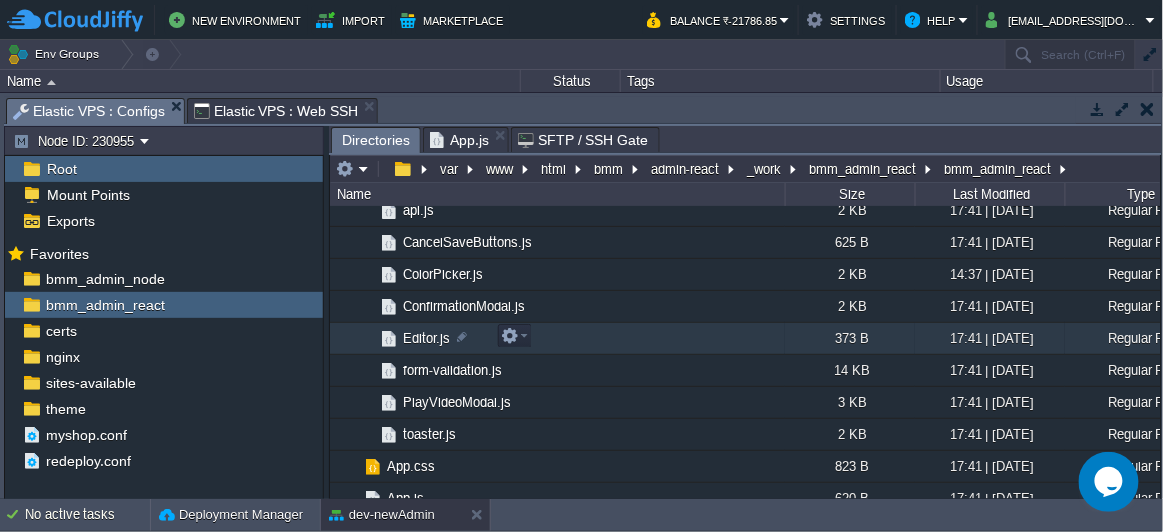 scroll, scrollTop: 309, scrollLeft: 0, axis: vertical 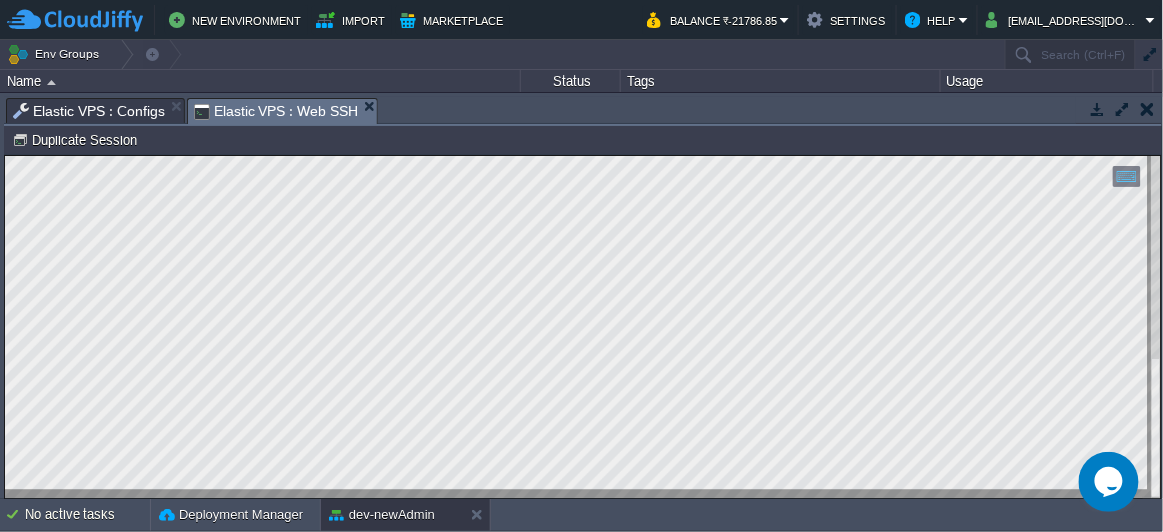 click on "Elastic VPS : Web SSH" at bounding box center (276, 111) 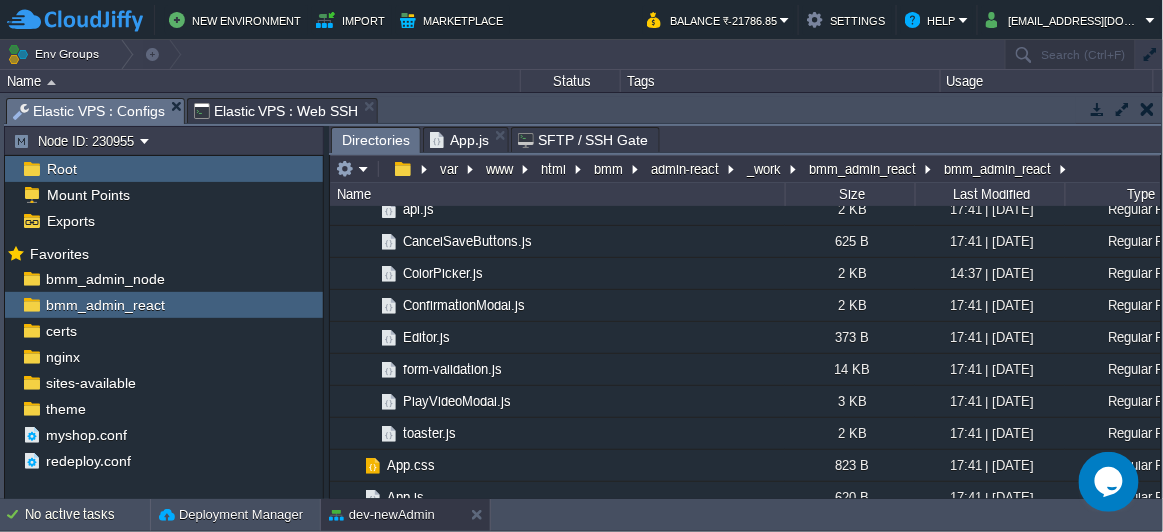 click on "Elastic VPS : Configs" at bounding box center [89, 111] 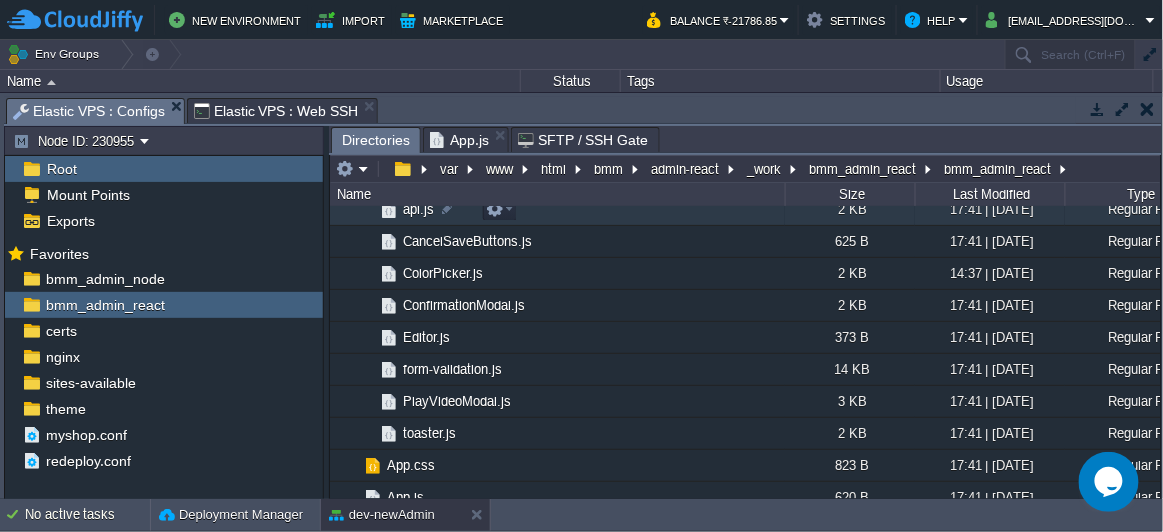click on "api.js" at bounding box center [418, 209] 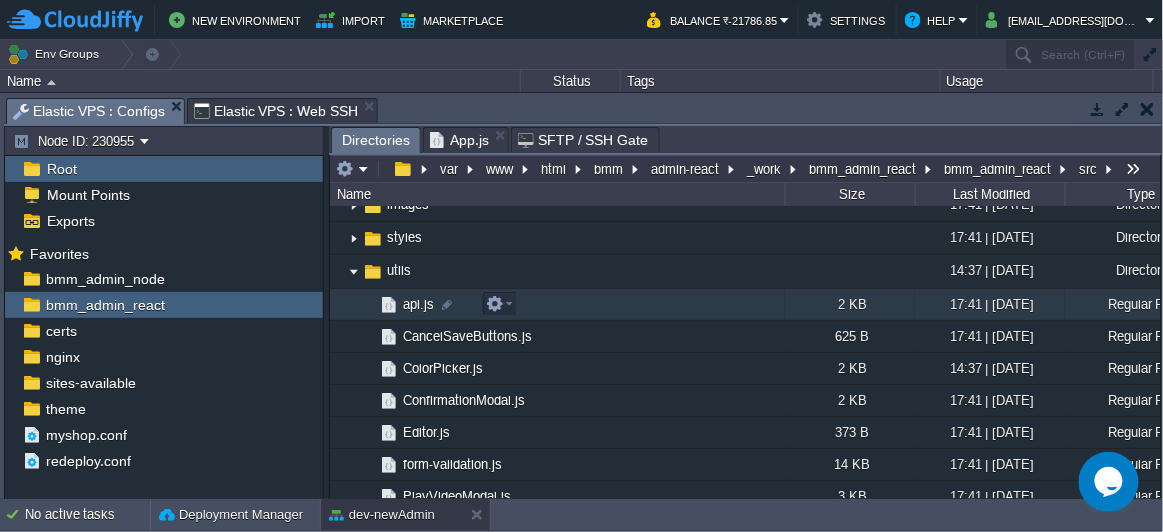 scroll, scrollTop: 214, scrollLeft: 0, axis: vertical 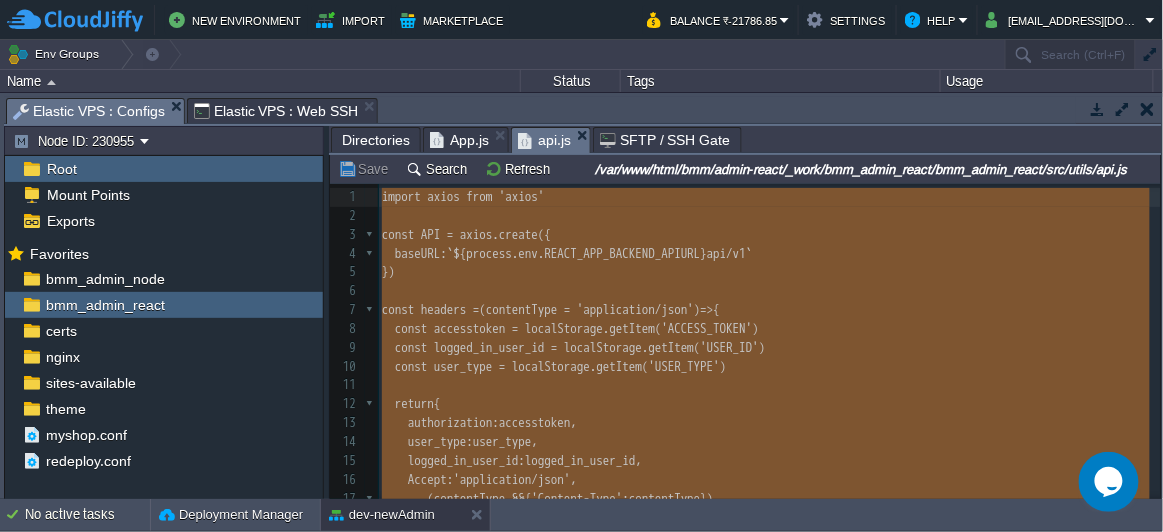drag, startPoint x: 550, startPoint y: 487, endPoint x: 362, endPoint y: 57, distance: 469.3016 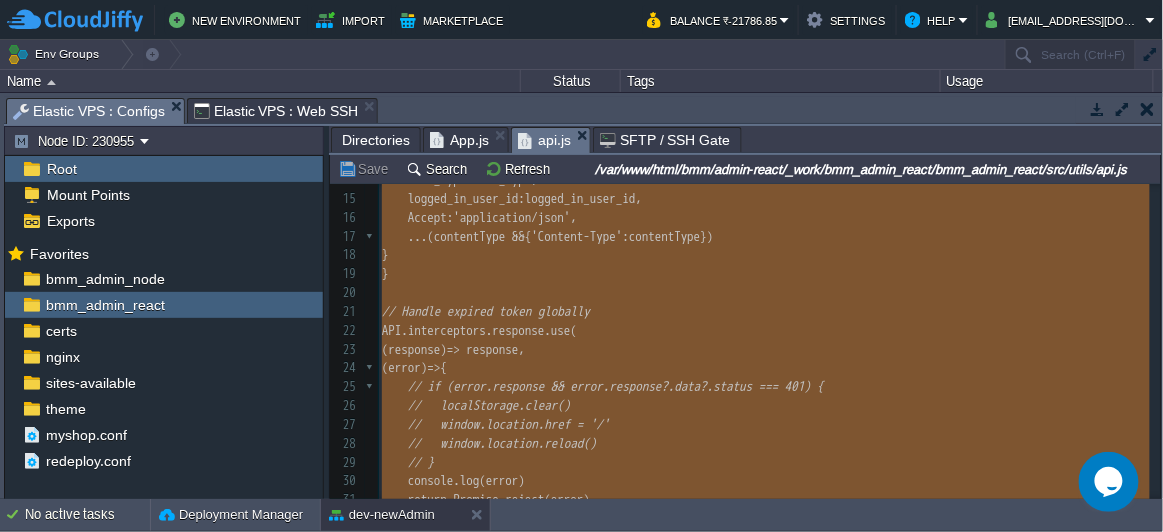 scroll, scrollTop: 318, scrollLeft: 0, axis: vertical 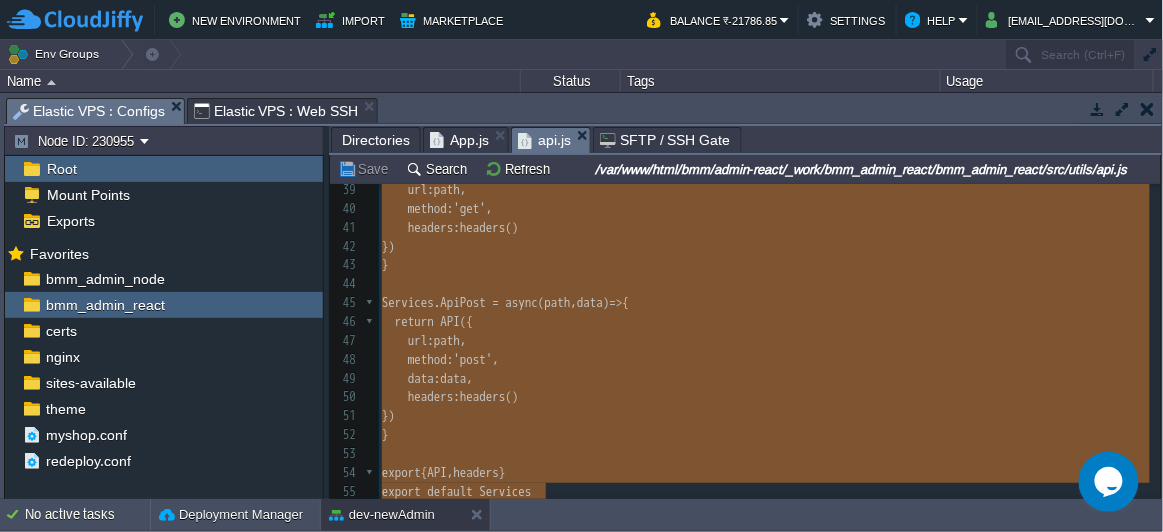 click at bounding box center [476, 491] 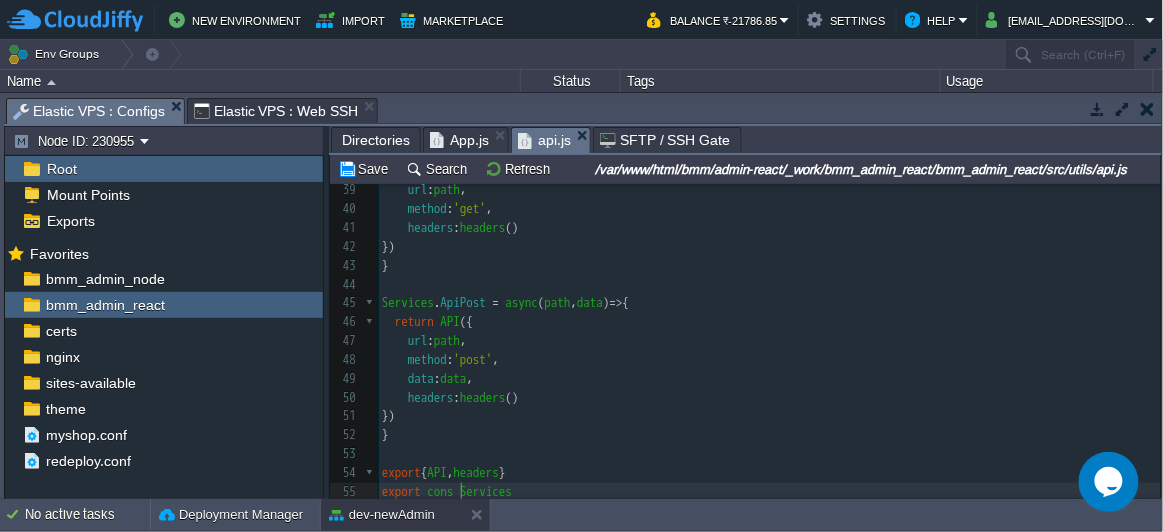type on "const" 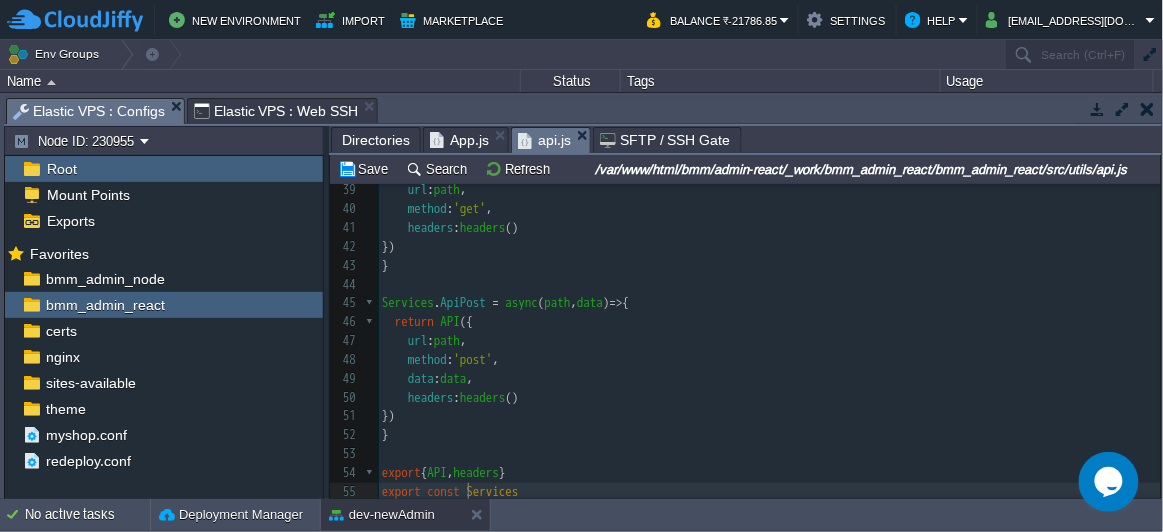 scroll, scrollTop: 6, scrollLeft: 35, axis: both 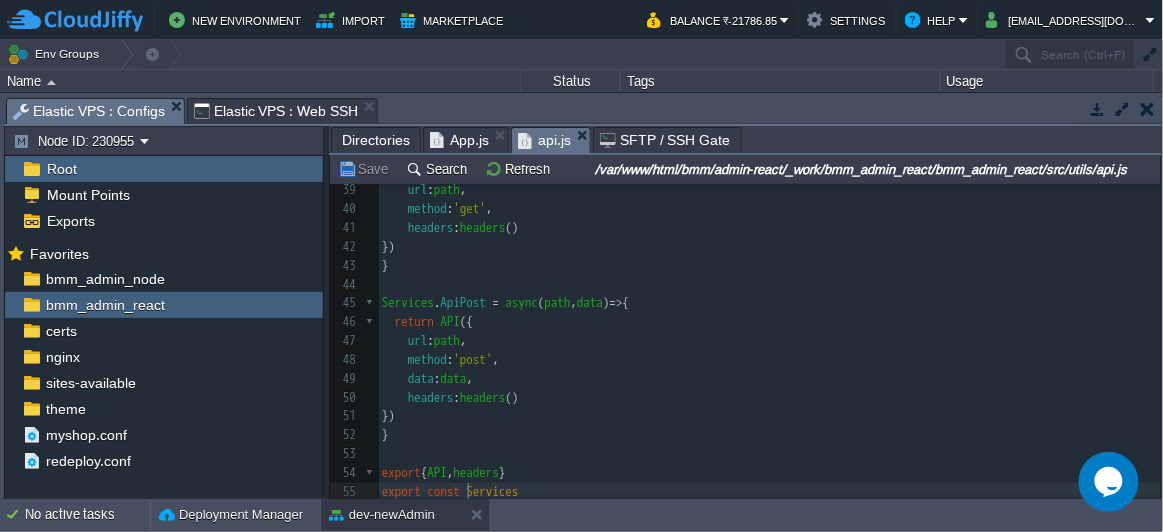 click on "Elastic VPS : Web SSH" at bounding box center (276, 111) 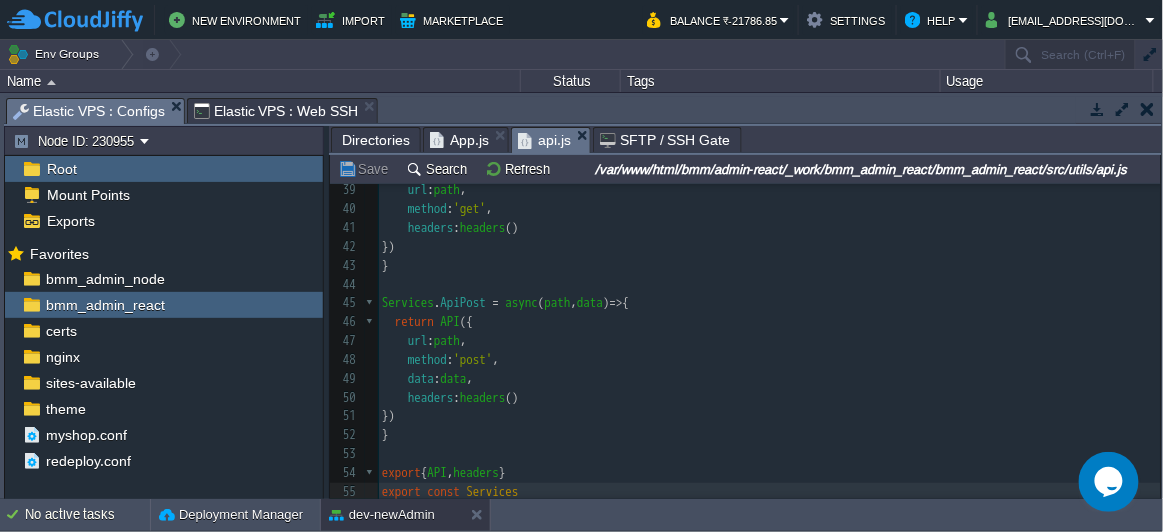 click on "Elastic VPS : Configs" at bounding box center (89, 111) 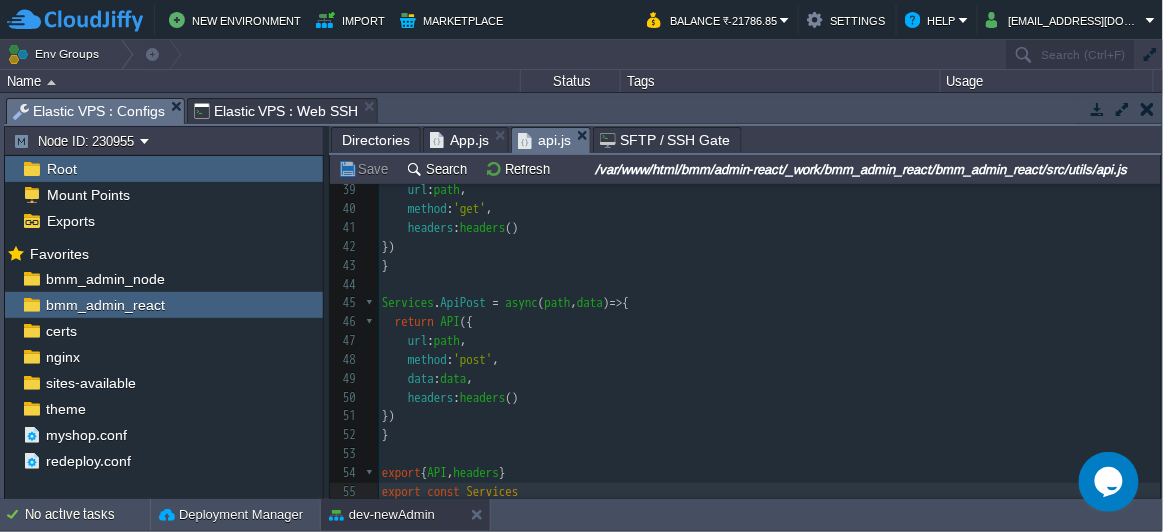 type 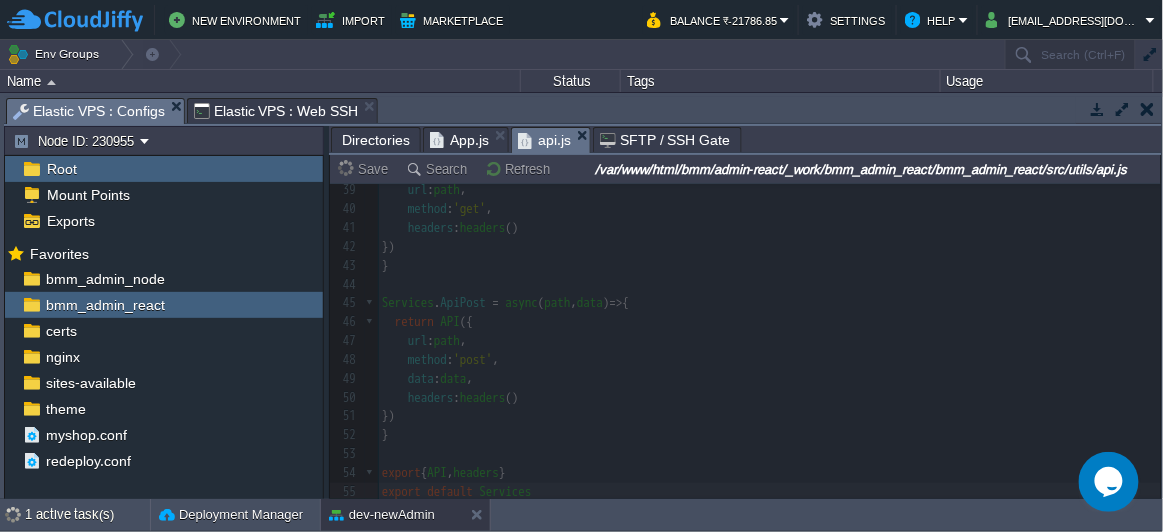 click on "App.js" at bounding box center (459, 140) 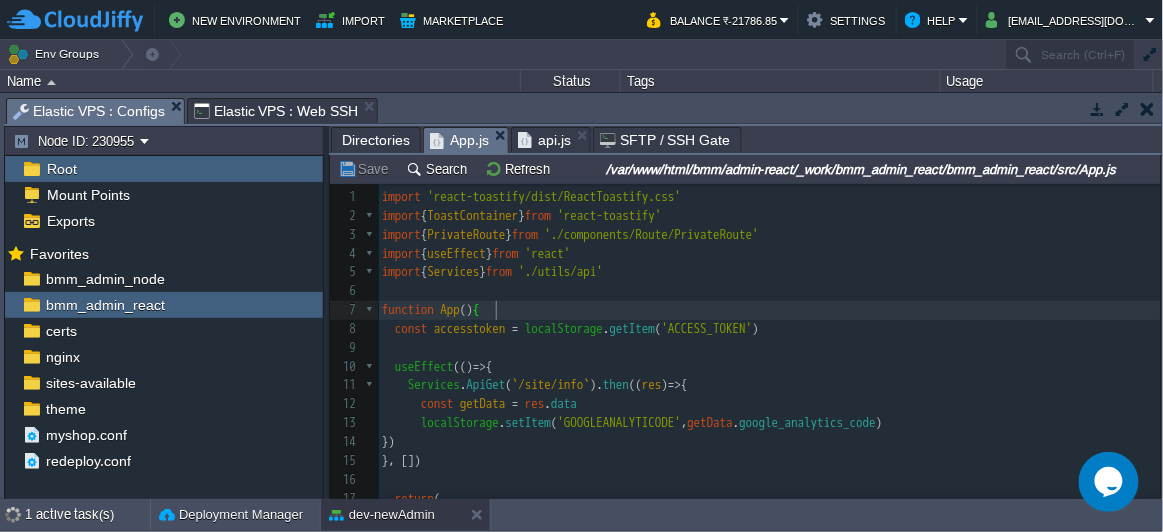 scroll, scrollTop: 6, scrollLeft: 0, axis: vertical 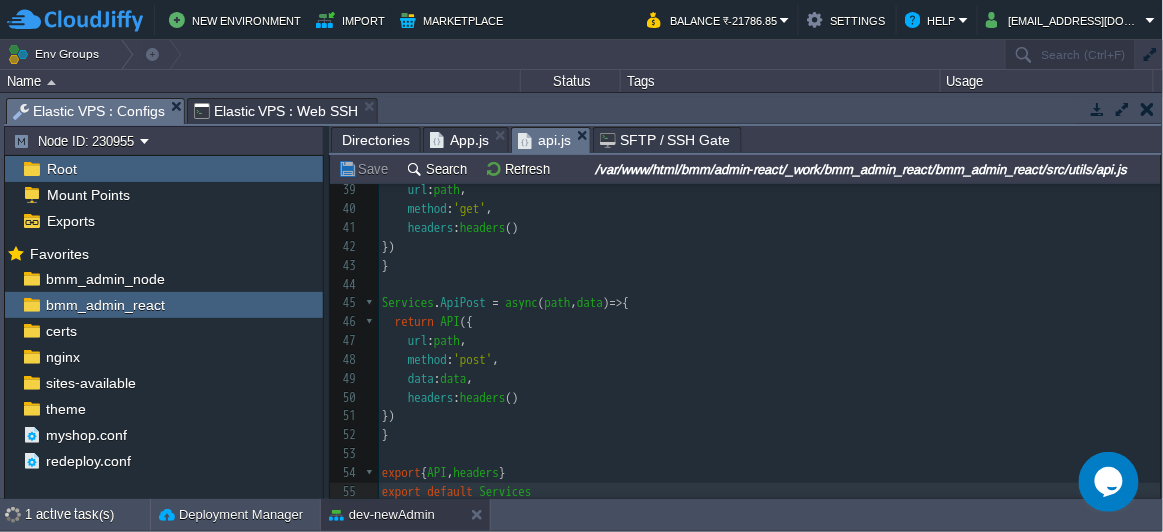 click on "api.js" at bounding box center [544, 140] 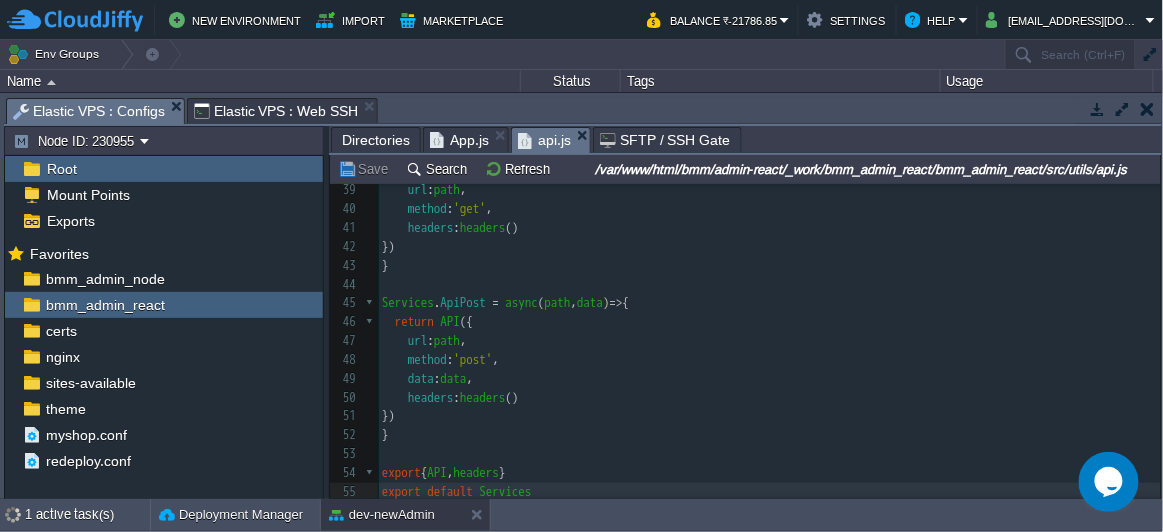 scroll, scrollTop: 6, scrollLeft: 0, axis: vertical 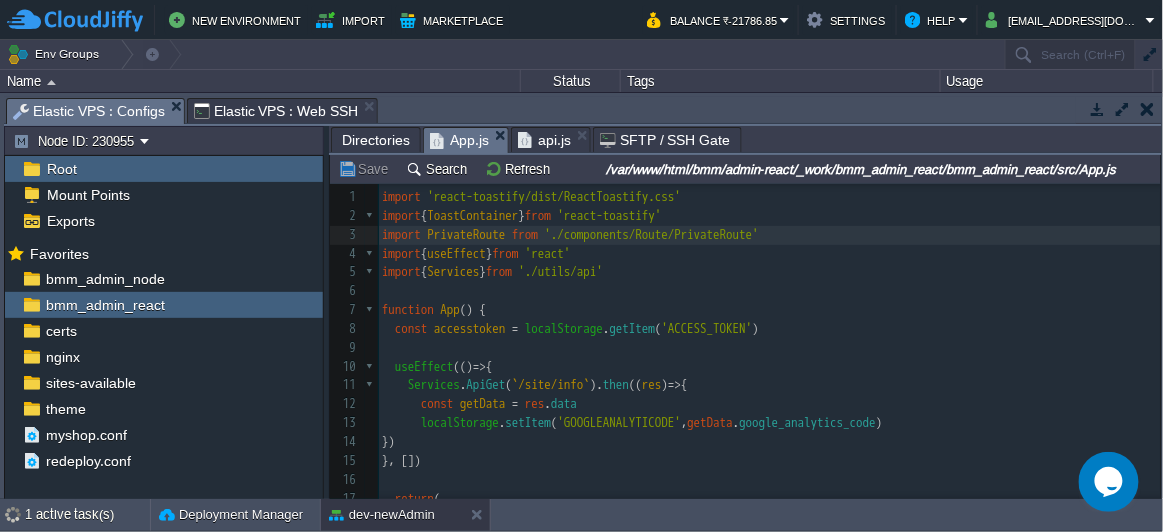 click on "App.js" at bounding box center [459, 140] 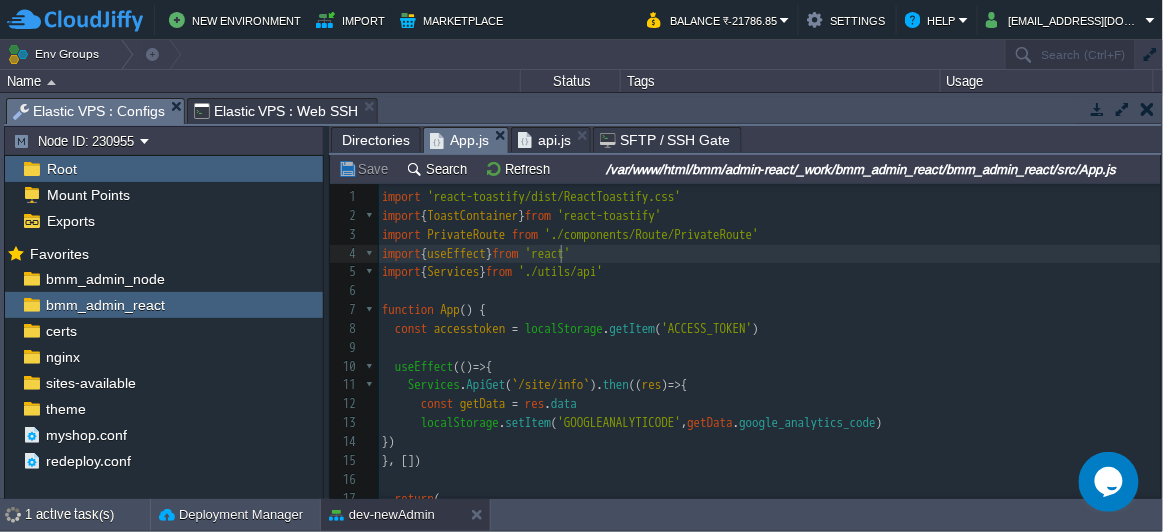 click on "xxxxxxxxxx function   App () {   1 import   'react-toastify/dist/ReactToastify.css' 2 import  {  ToastContainer  }  from   'react-toastify' 3 import   PrivateRoute   from   './components/Route/PrivateRoute' 4 import  {  useEffect  }  from   'react' 5 import  { Services }  from   './utils/api' 6 ​ 7 function   App () { 8    const   accesstoken   =   localStorage . getItem ( 'ACCESS_TOKEN' ) 9 ​ 10    useEffect (()  =>  { 11      Services . ApiGet ( `/site/info` ). then (( res )  =>  { 12        const   getData   =   res . data 13        localStorage . setItem ( 'GOOGLEANALYTICODE' ,  getData . google_analytics_code ) 14     }) 15   }, []) 16 ​ 17    return  ( 18      < div   className = 'App' > 19        < ToastContainer   /> 20        < PrivateRoute   /> 21      < /div> 22   ) 23 } 24 ​ 25 export   default   App" at bounding box center [769, 423] 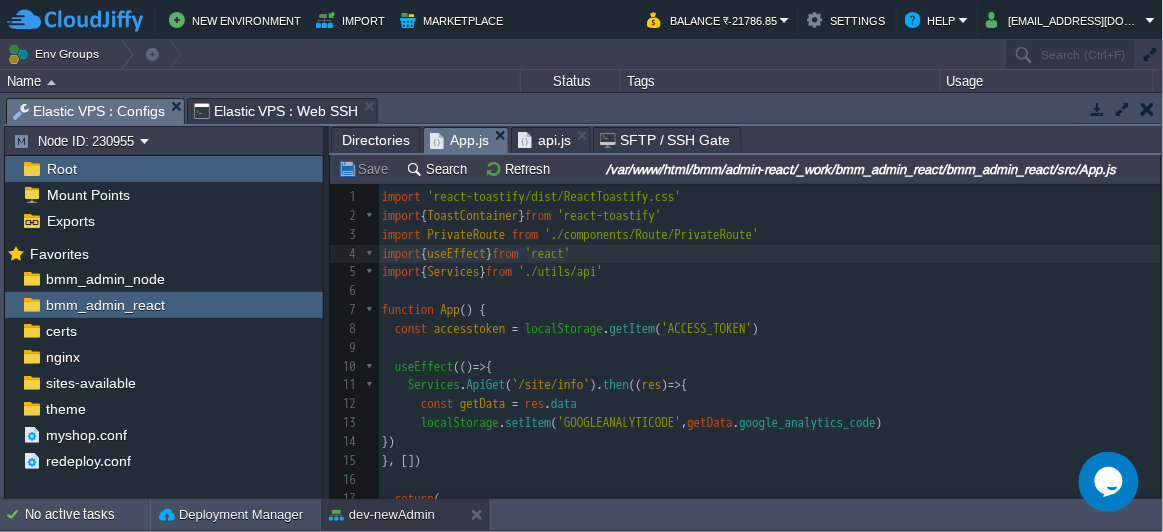 click on "api.js" at bounding box center (544, 140) 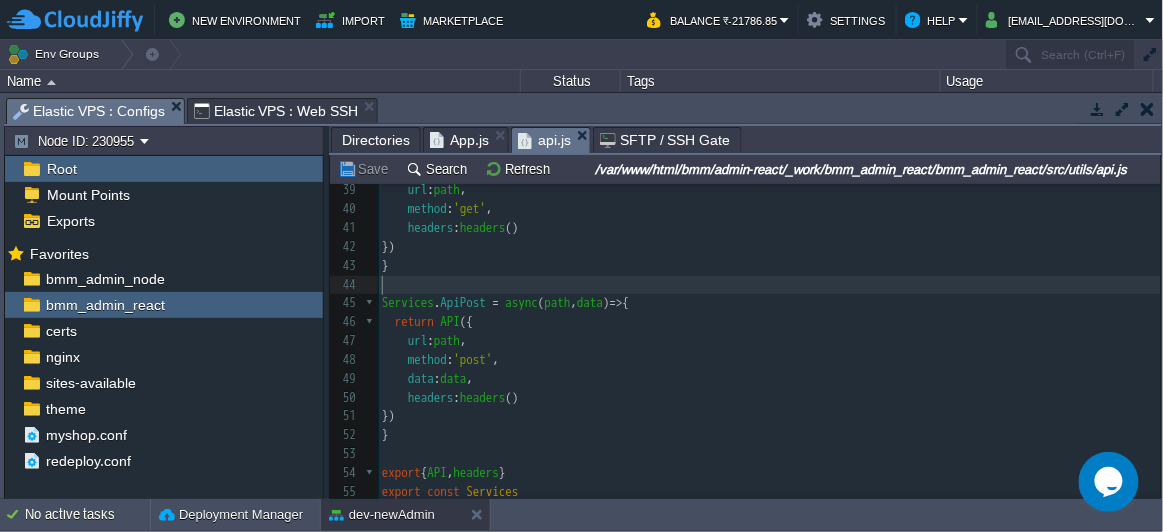 click on "​" at bounding box center [769, 285] 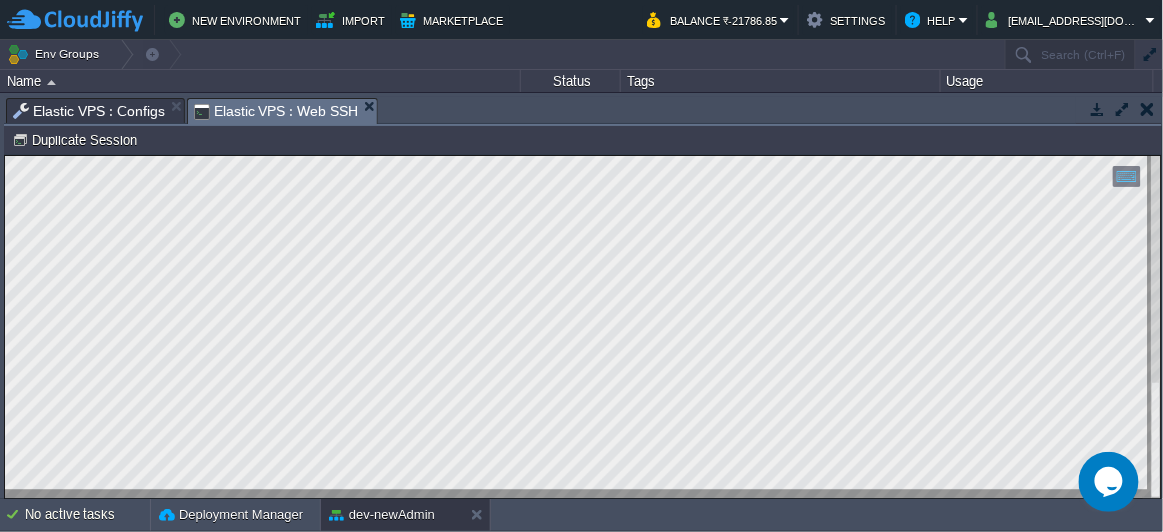 click on "Elastic VPS : Web SSH" at bounding box center [276, 111] 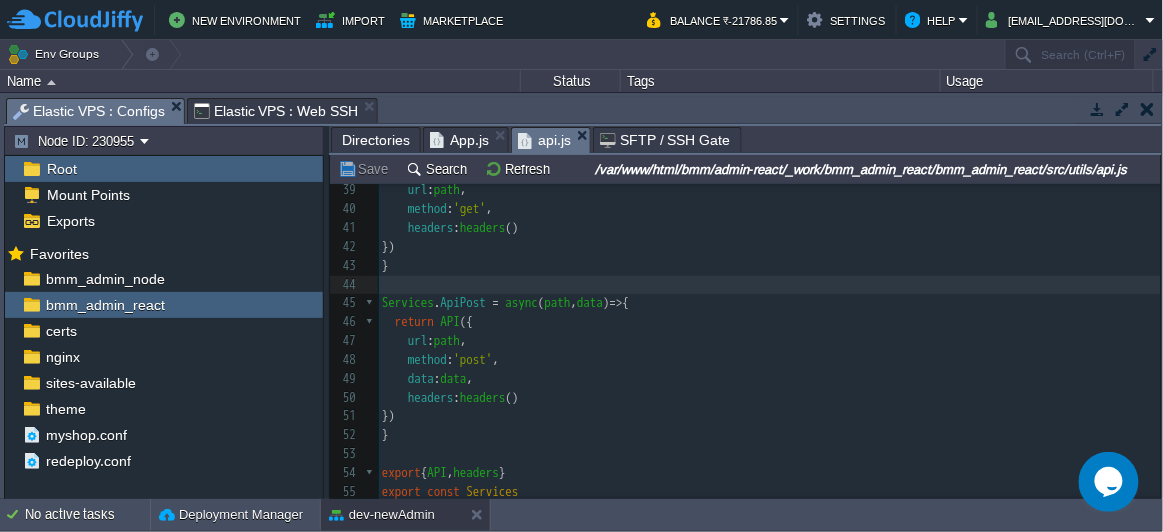 click on "Elastic VPS : Configs" at bounding box center (89, 111) 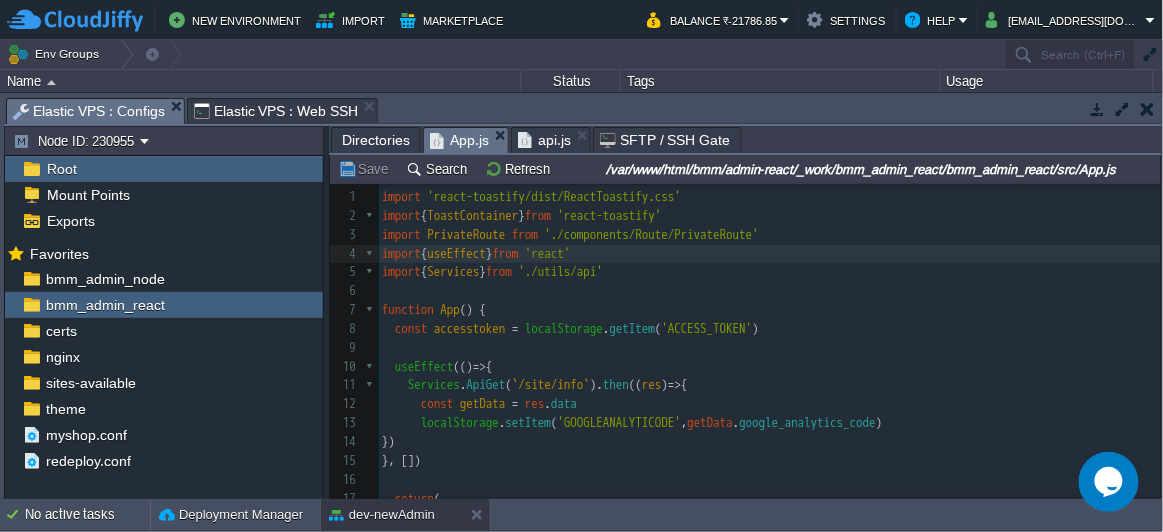 click on "App.js" at bounding box center [459, 140] 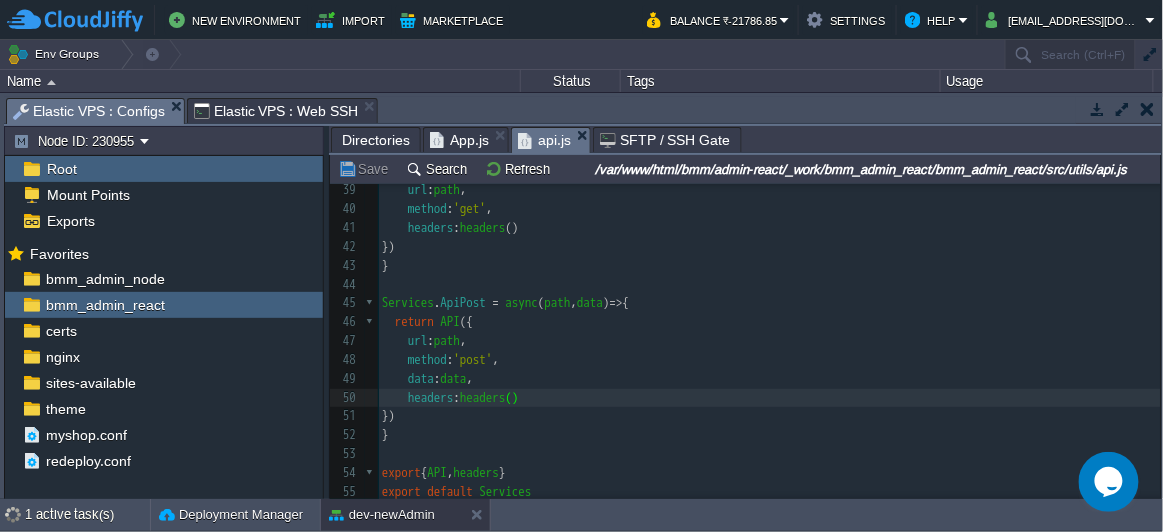 click on "api.js" at bounding box center [544, 140] 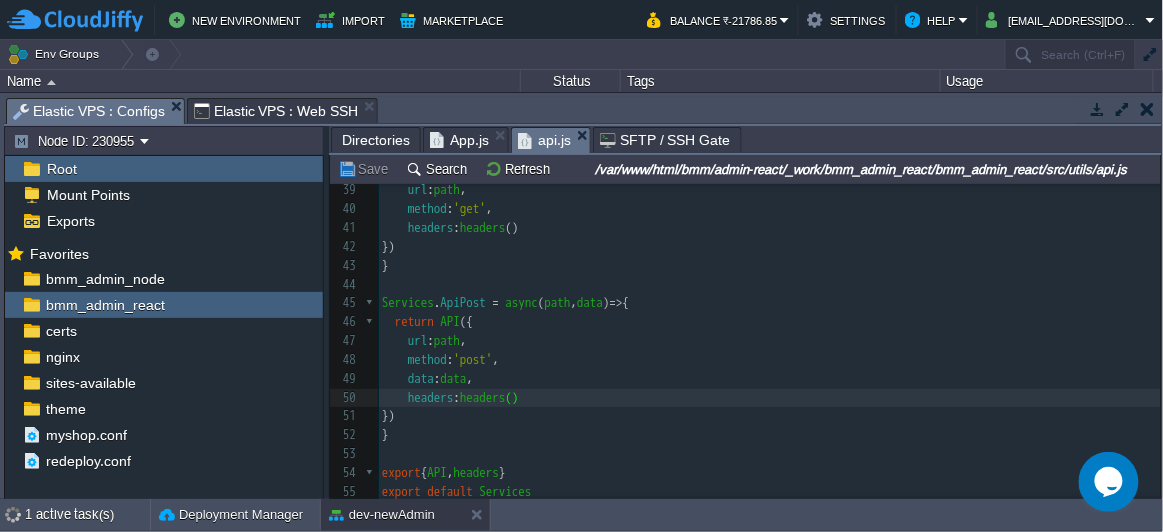 scroll, scrollTop: 249, scrollLeft: 0, axis: vertical 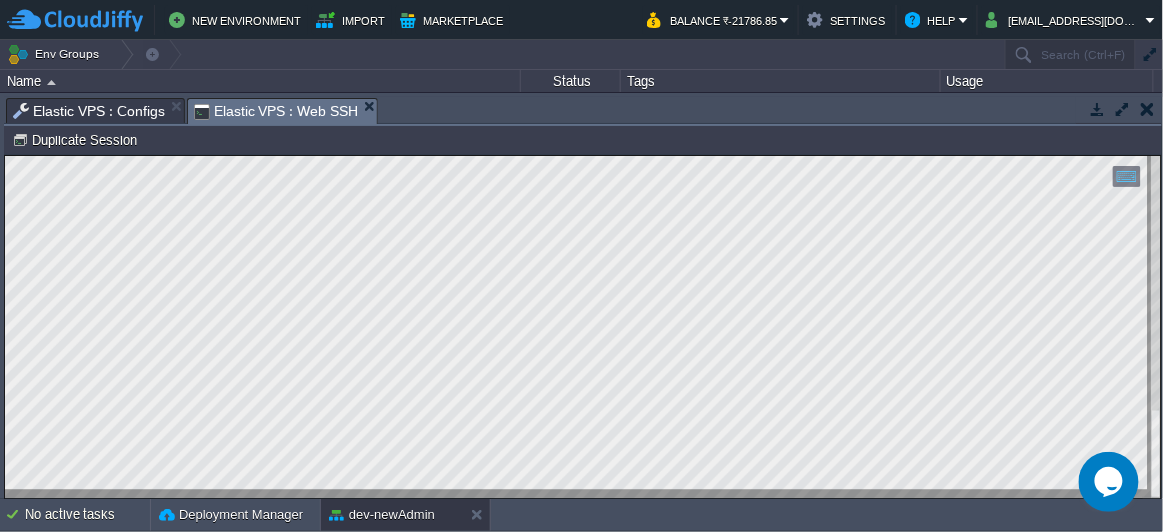 click on "Elastic VPS : Web SSH" at bounding box center [276, 111] 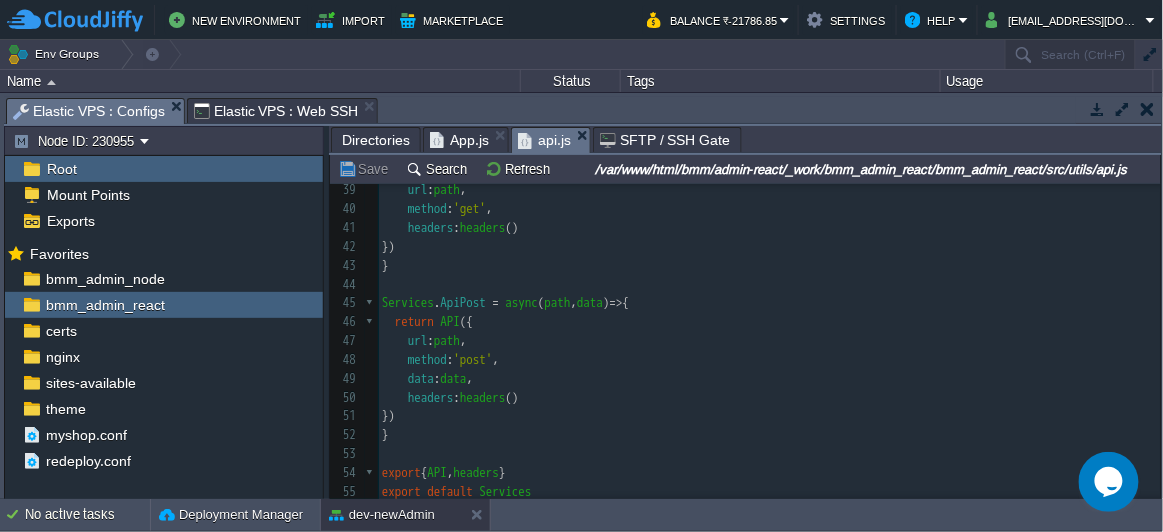 click on "Elastic VPS : Configs" at bounding box center [89, 111] 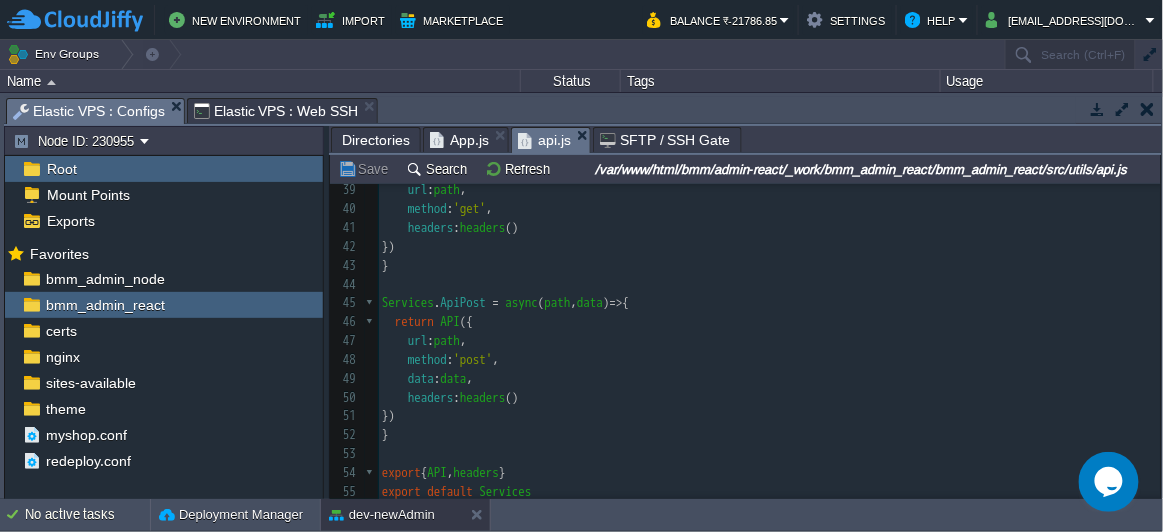 scroll, scrollTop: 418, scrollLeft: 0, axis: vertical 